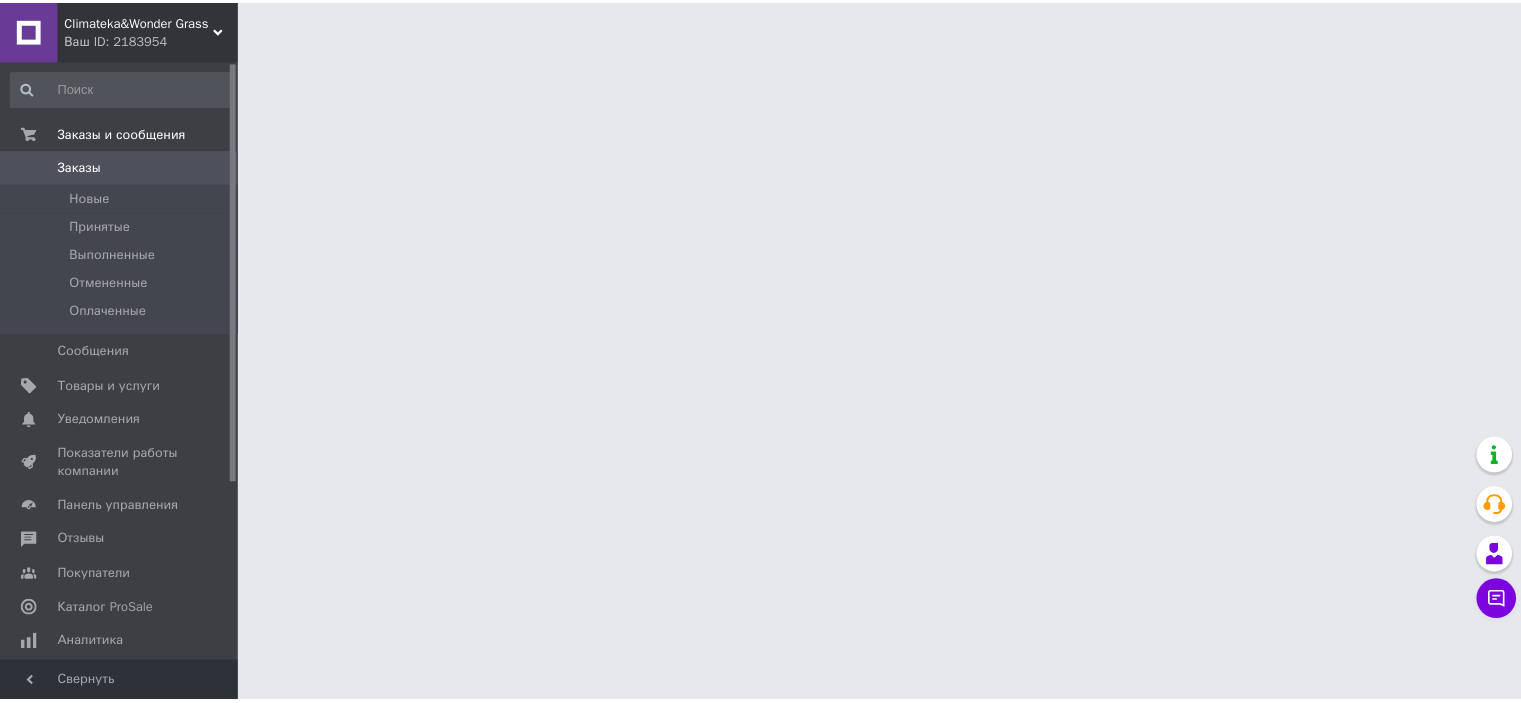 scroll, scrollTop: 0, scrollLeft: 0, axis: both 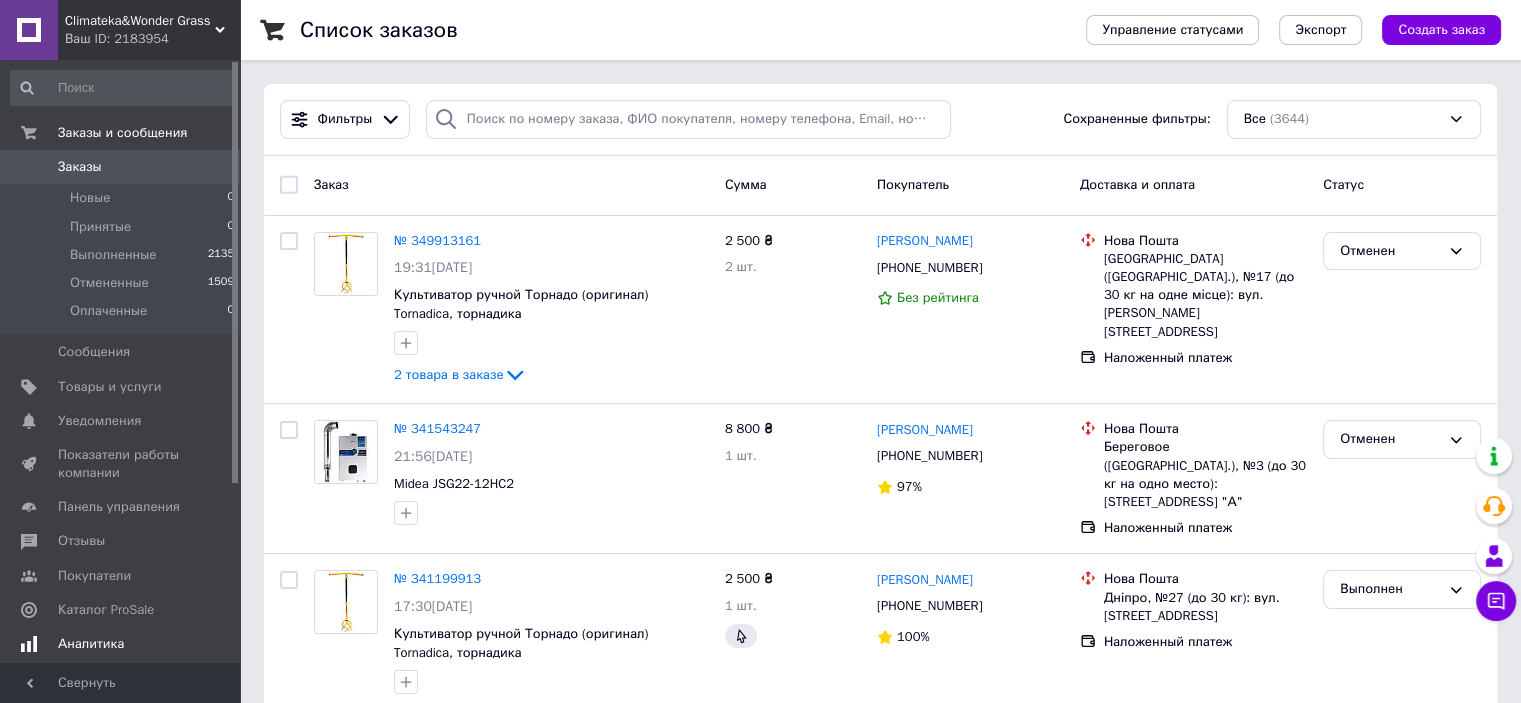 click on "Аналитика" at bounding box center (123, 644) 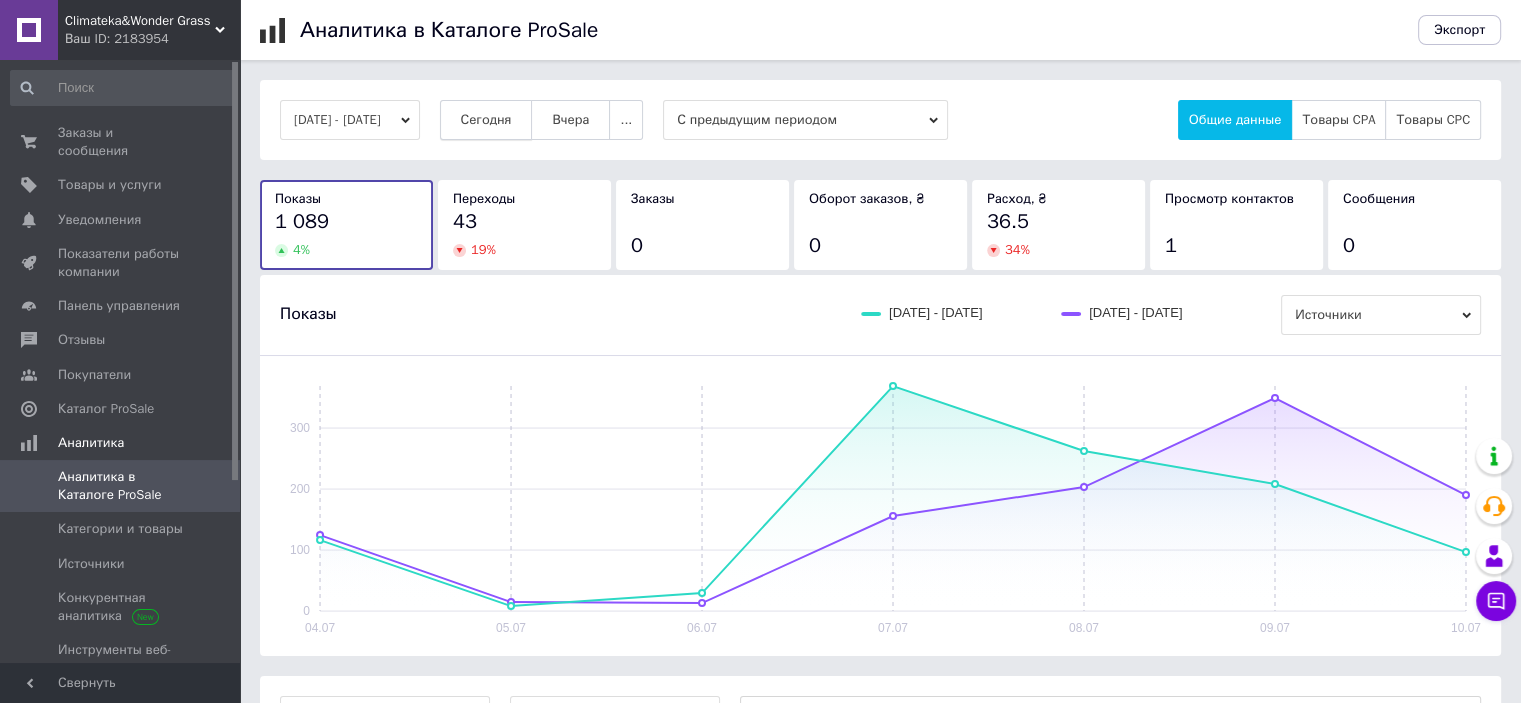 click on "Сегодня" at bounding box center [486, 120] 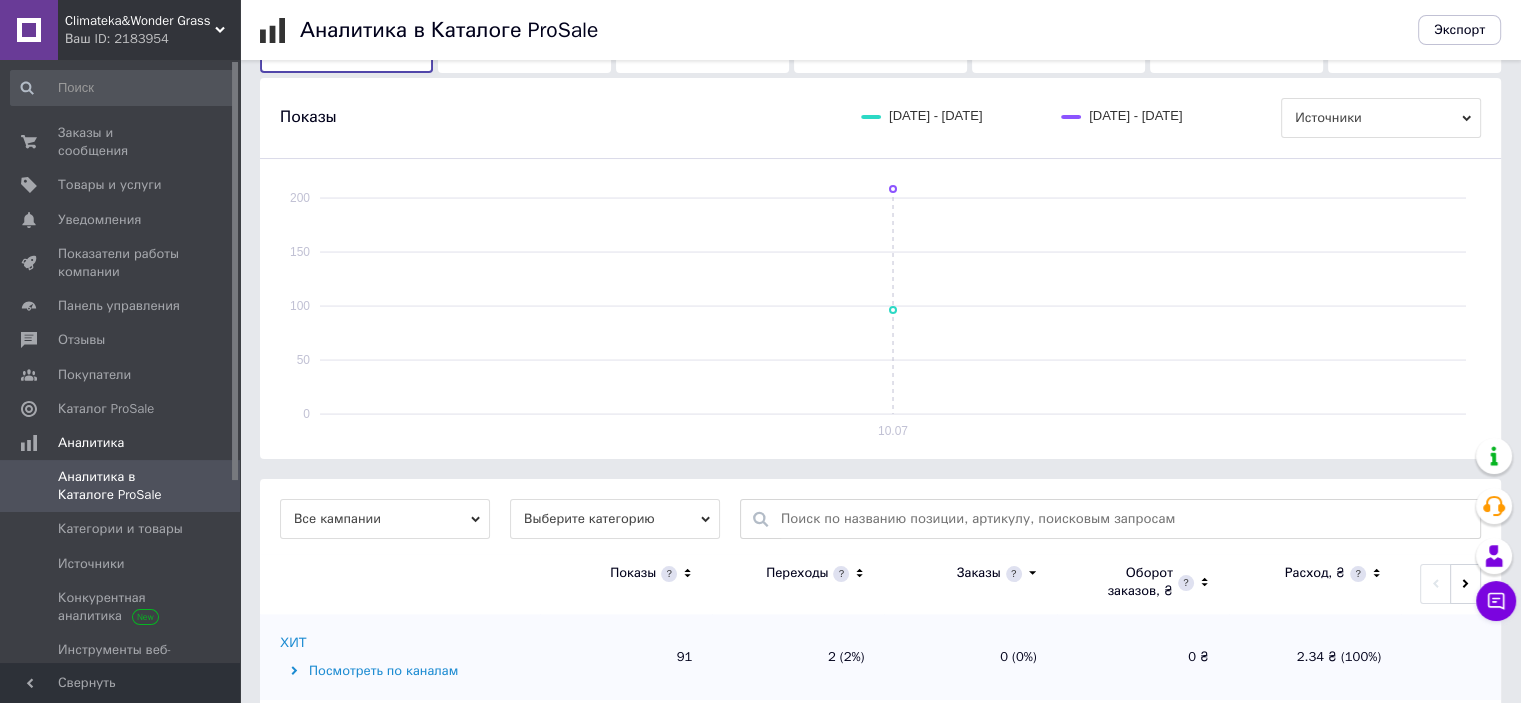 scroll, scrollTop: 300, scrollLeft: 0, axis: vertical 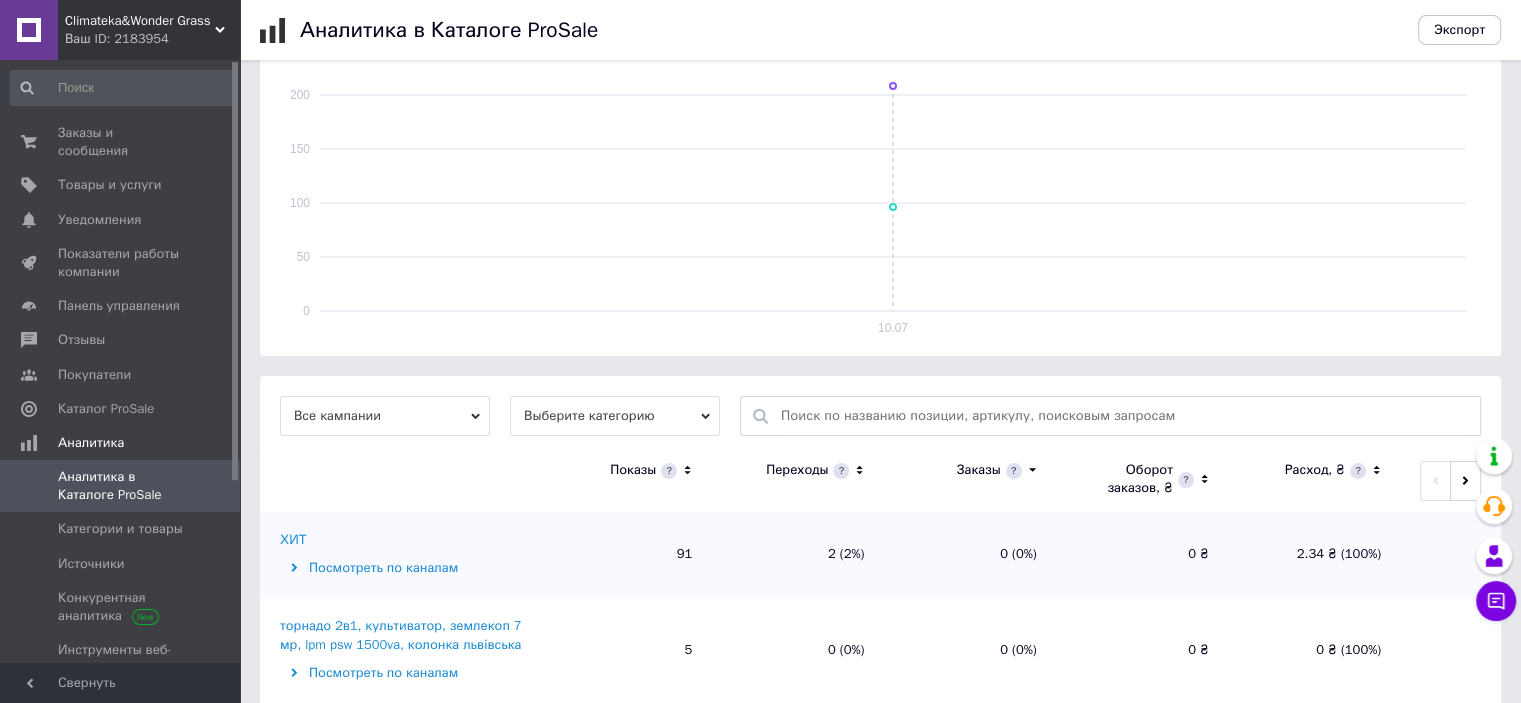 click on "ХИТ" at bounding box center (293, 540) 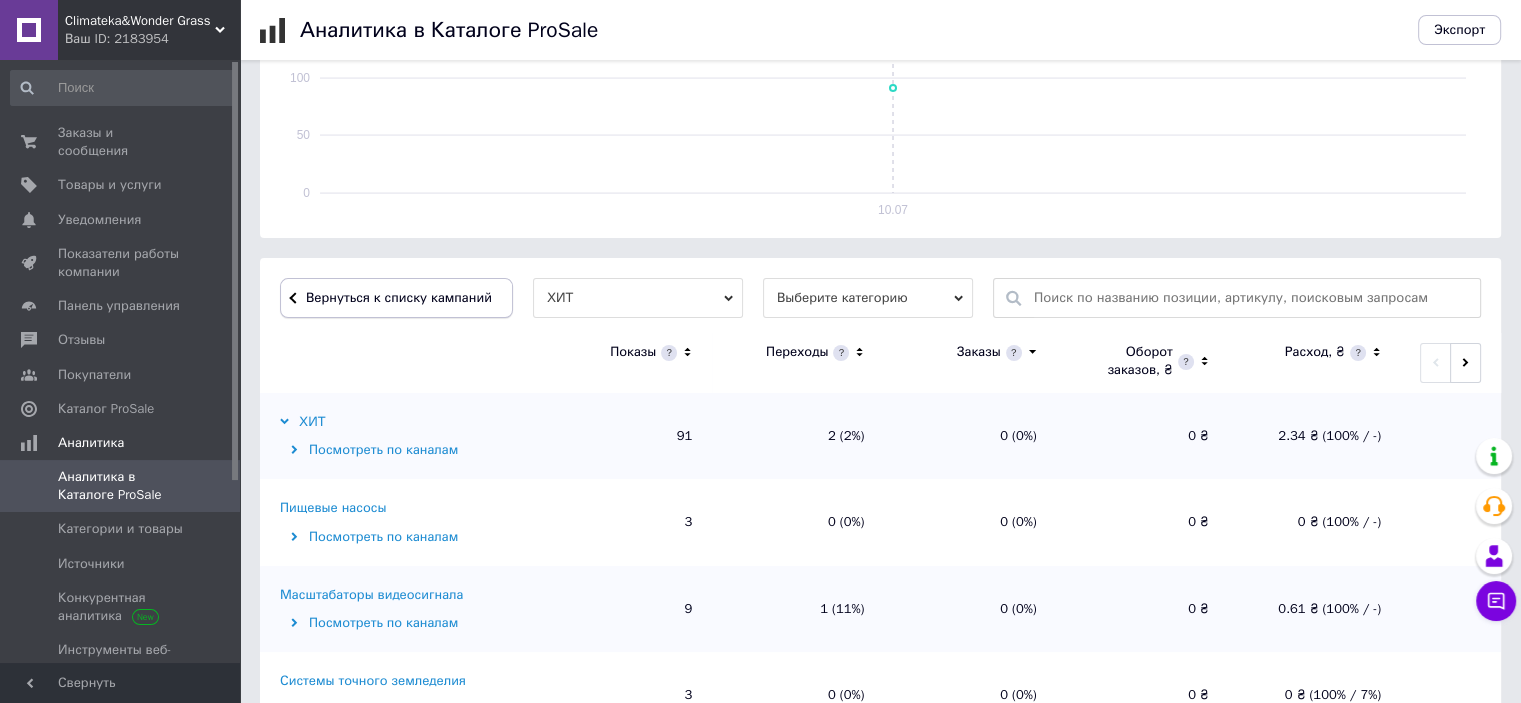 scroll, scrollTop: 600, scrollLeft: 0, axis: vertical 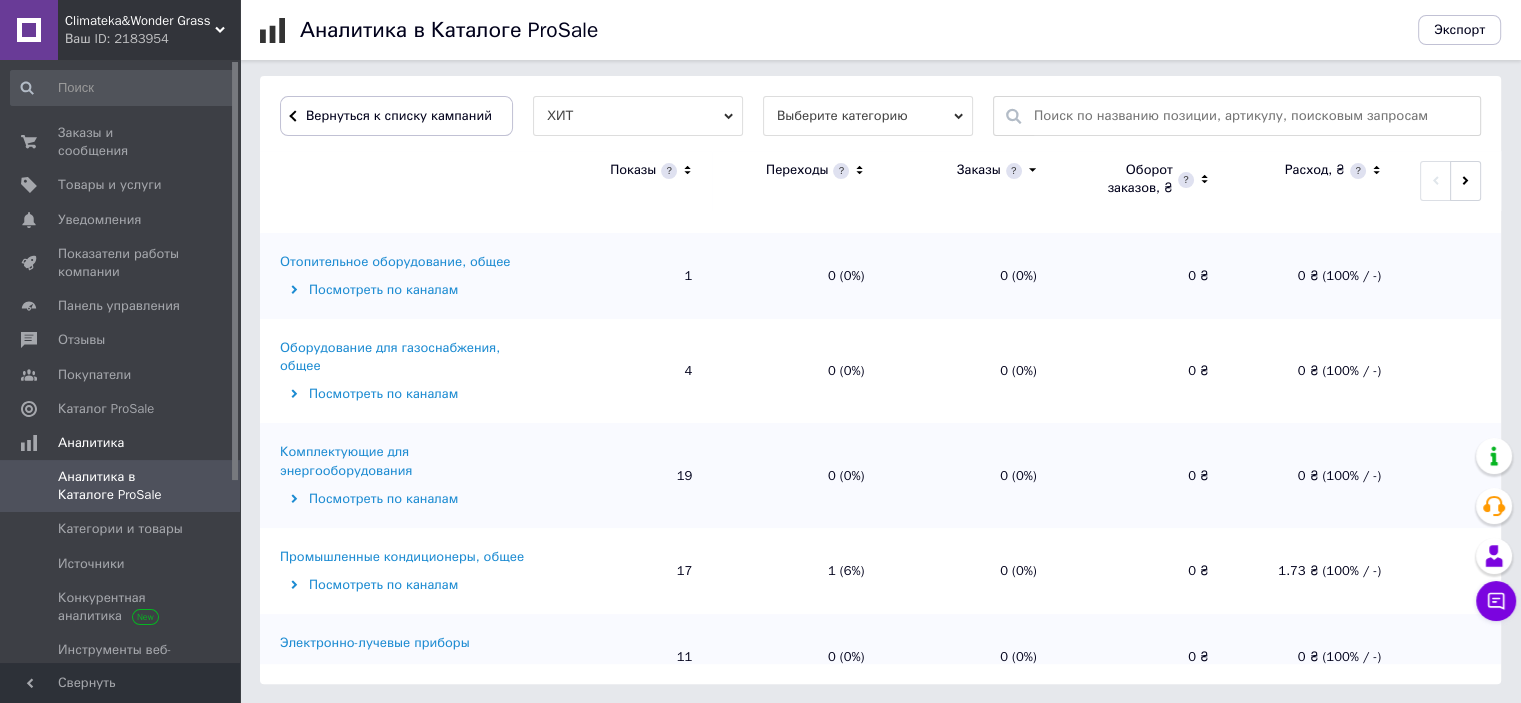 click on "Промышленные кондиционеры, общее Посмотреть по каналам" at bounding box center (400, 571) 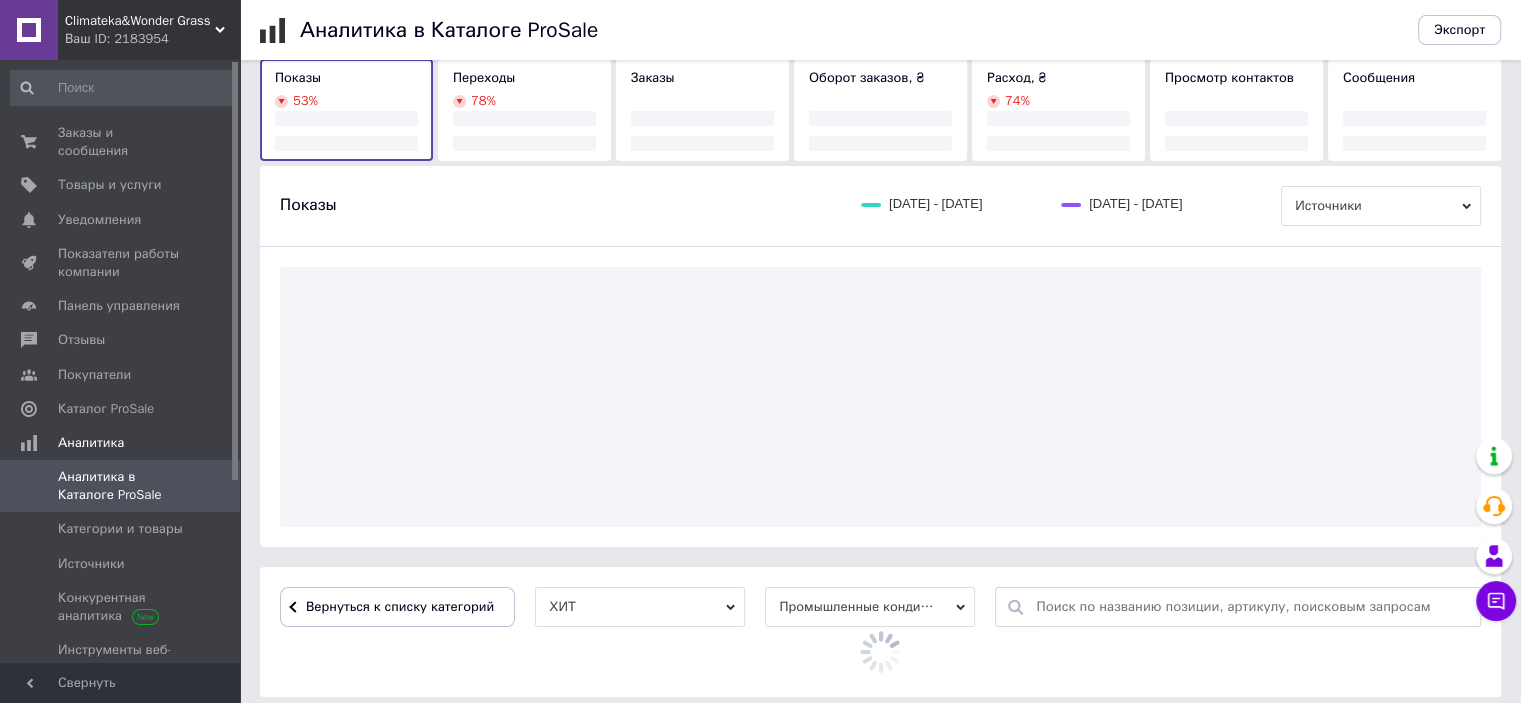 scroll, scrollTop: 600, scrollLeft: 0, axis: vertical 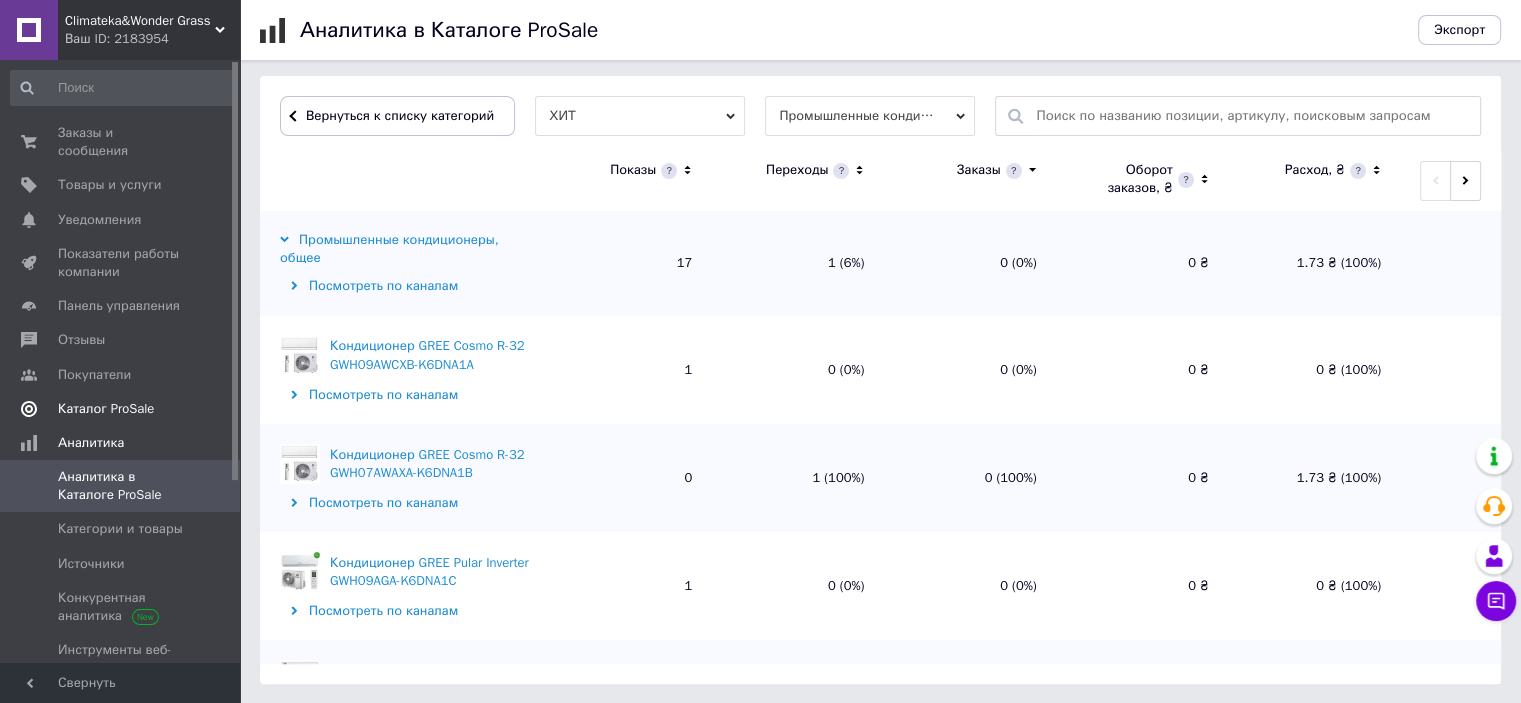 click on "Каталог ProSale" at bounding box center [123, 409] 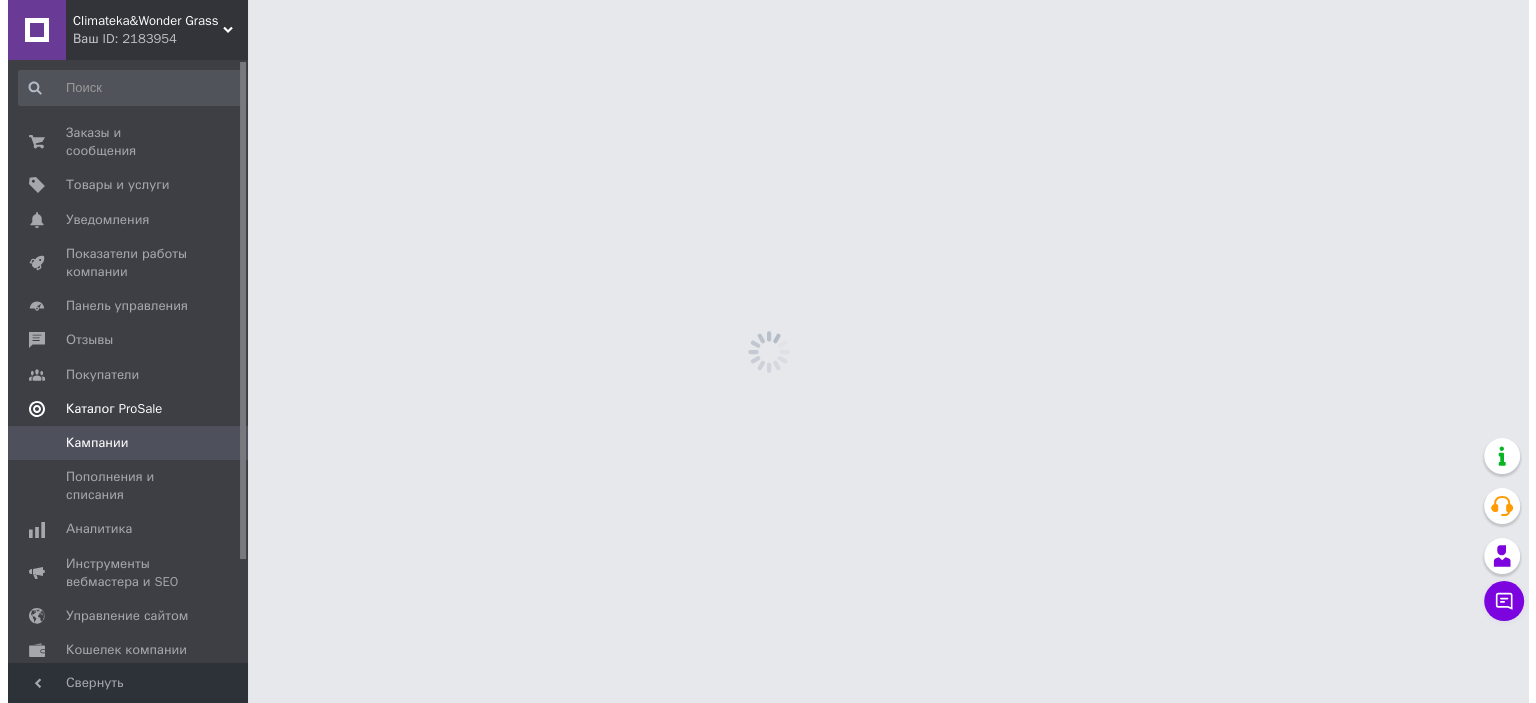 scroll, scrollTop: 0, scrollLeft: 0, axis: both 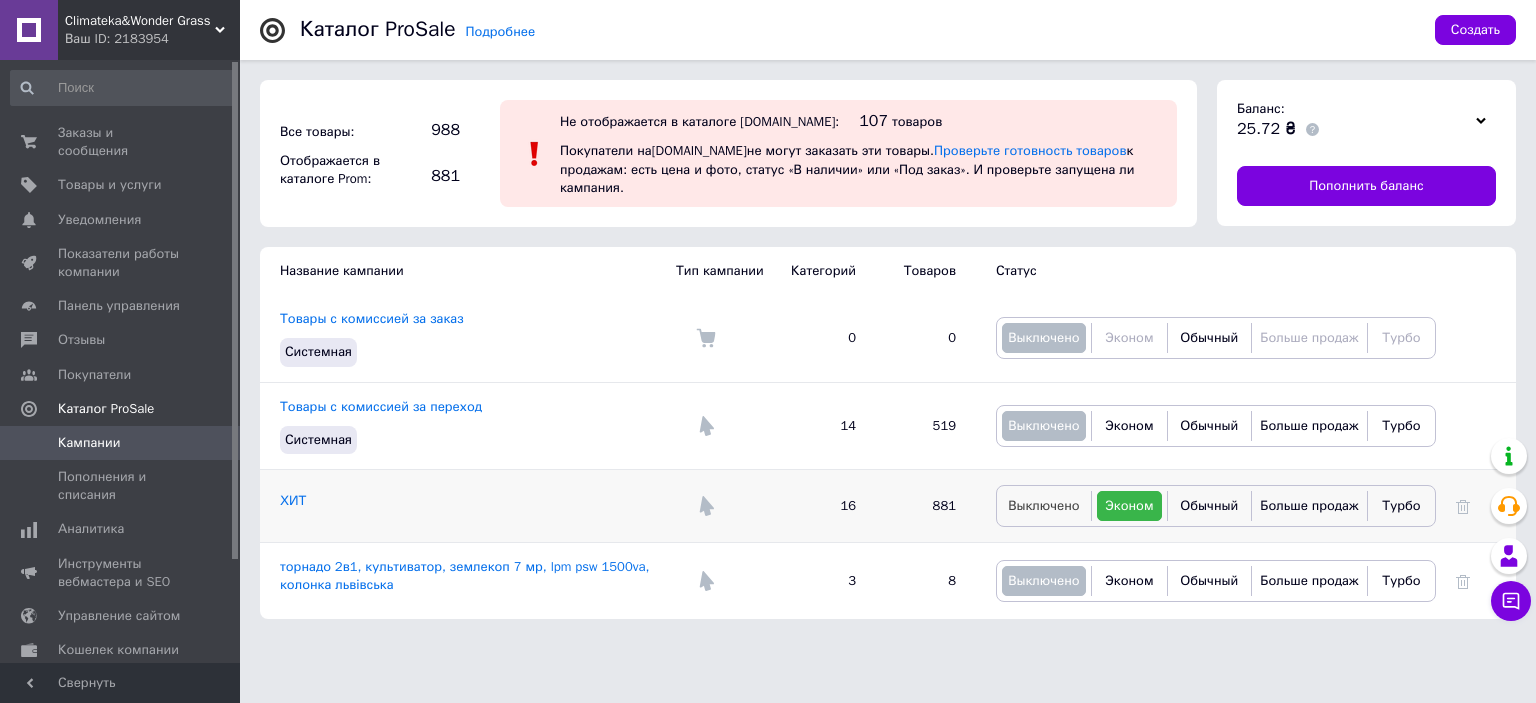 click on "Выключено" at bounding box center (1044, 505) 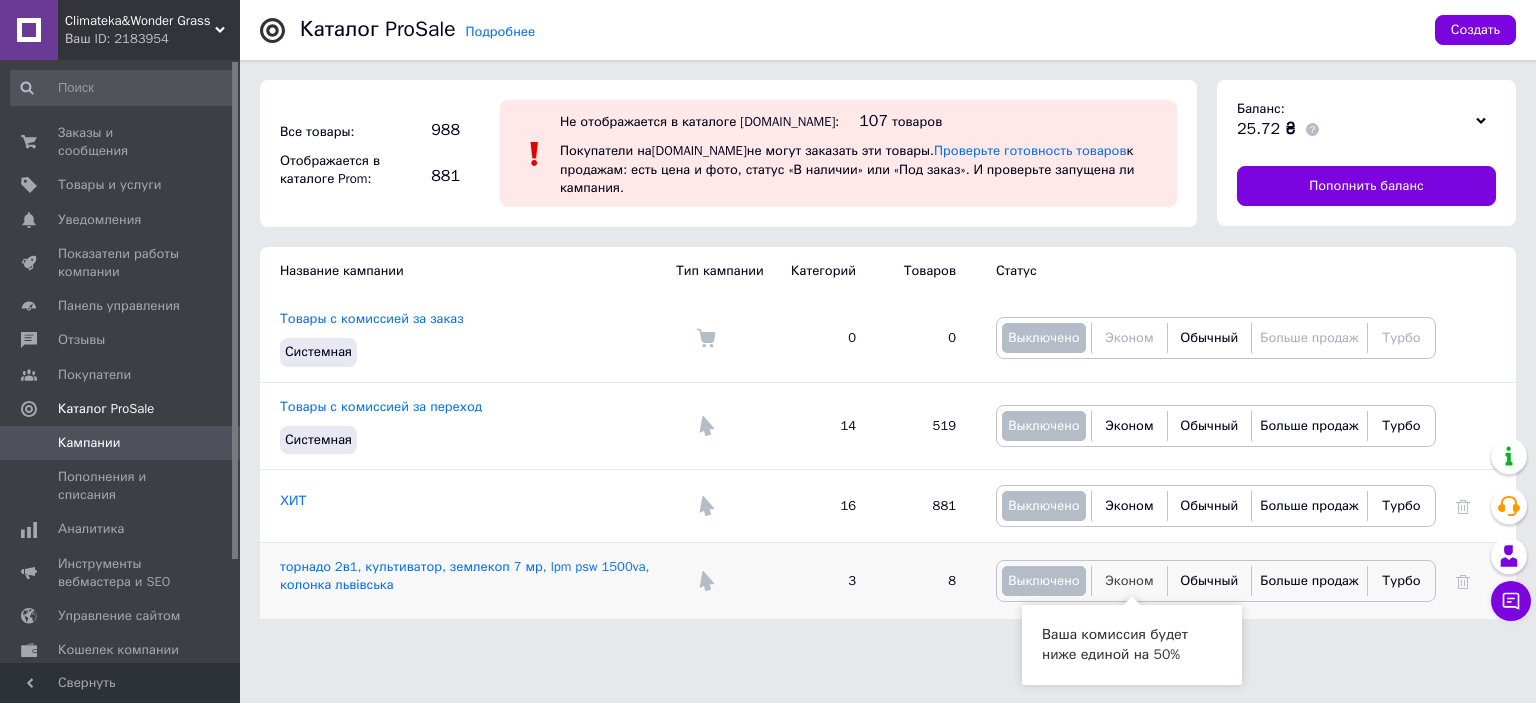 click on "Эконом" at bounding box center (1129, 580) 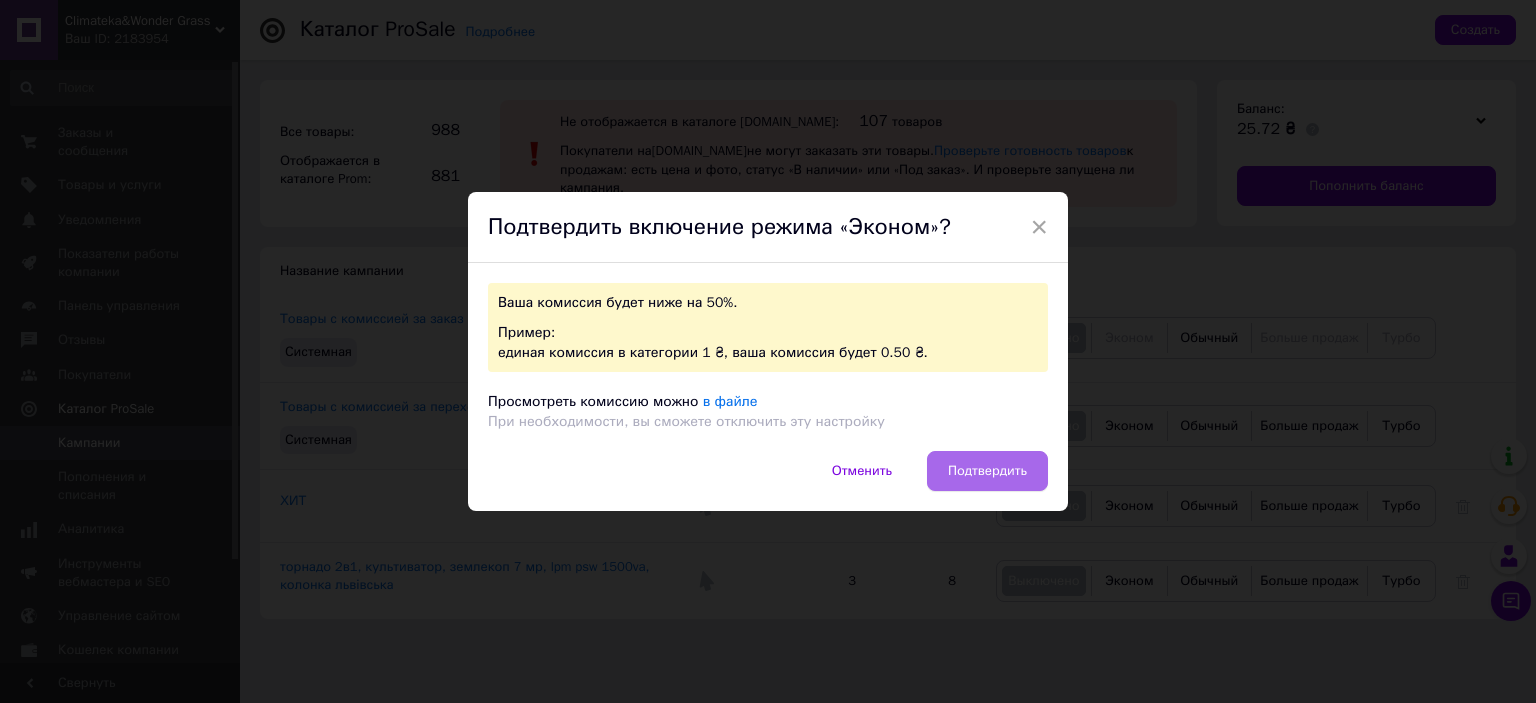 click on "Подтвердить" at bounding box center [987, 471] 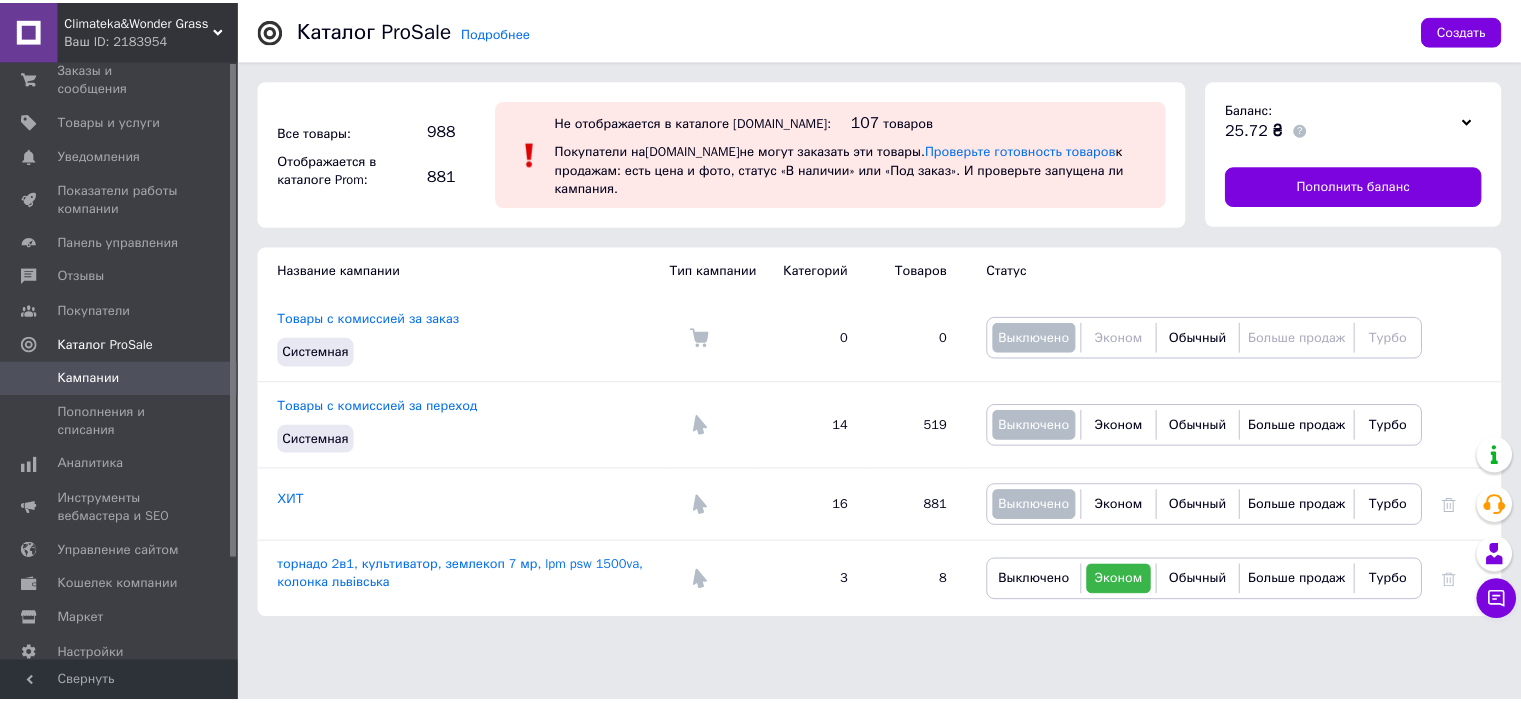 scroll, scrollTop: 124, scrollLeft: 0, axis: vertical 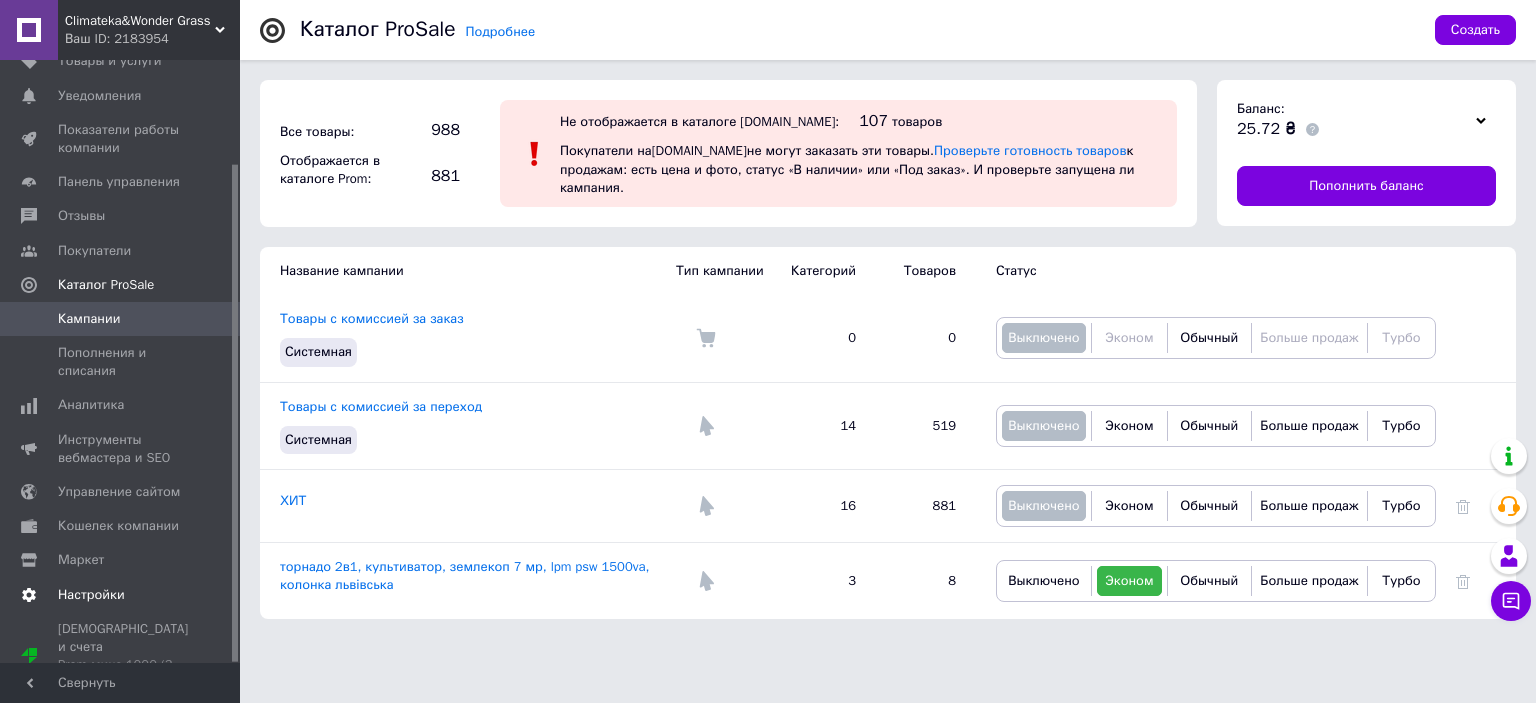 click on "Настройки" at bounding box center (121, 595) 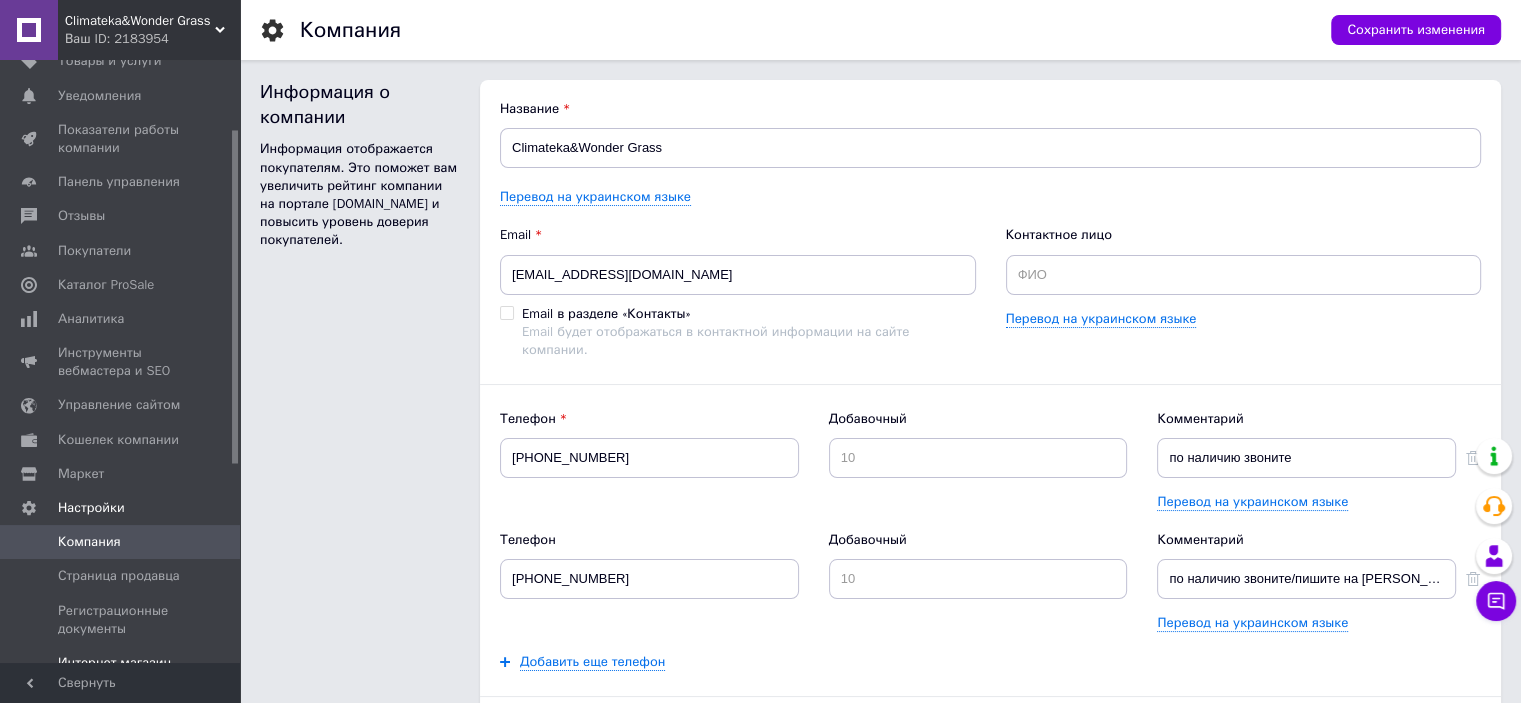click on "Интернет-магазин" at bounding box center (123, 663) 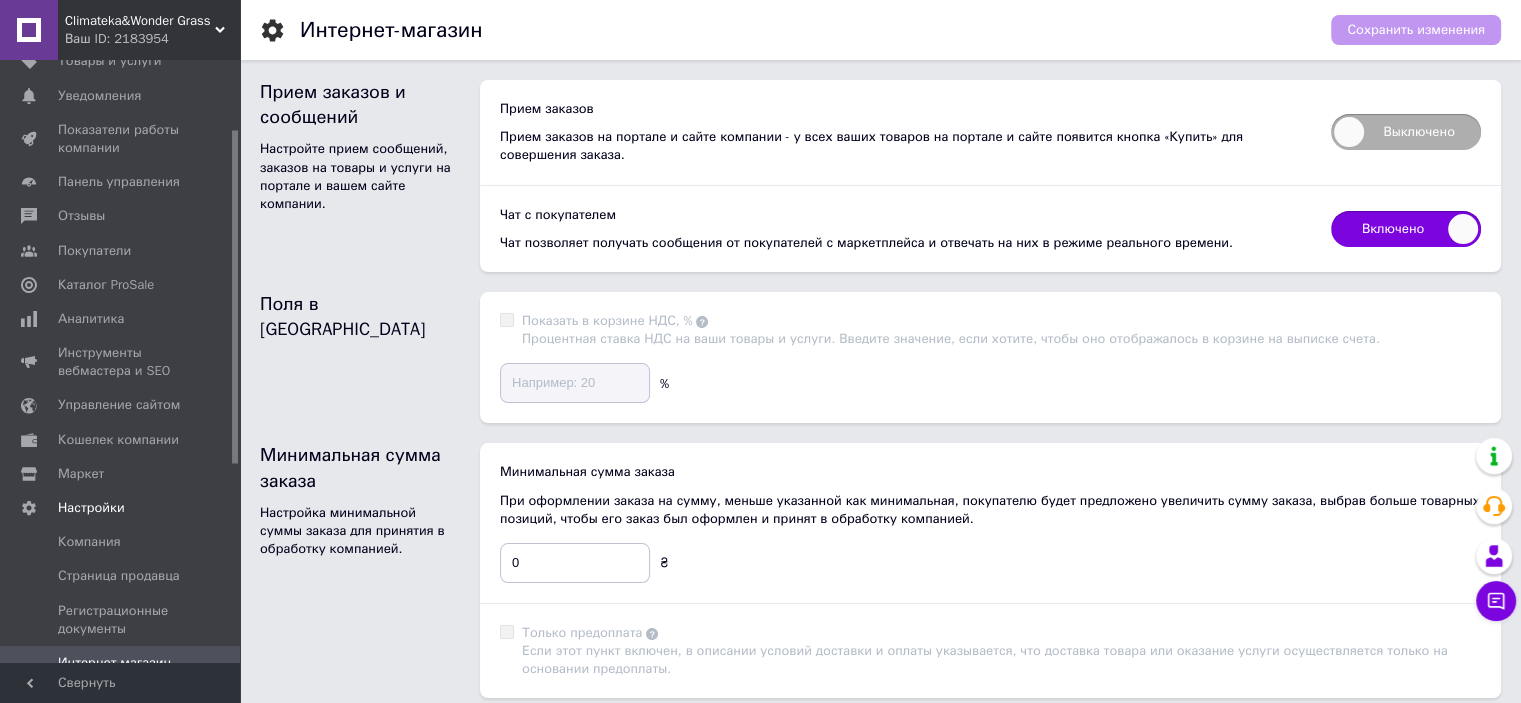 click on "Выключено" at bounding box center [1406, 132] 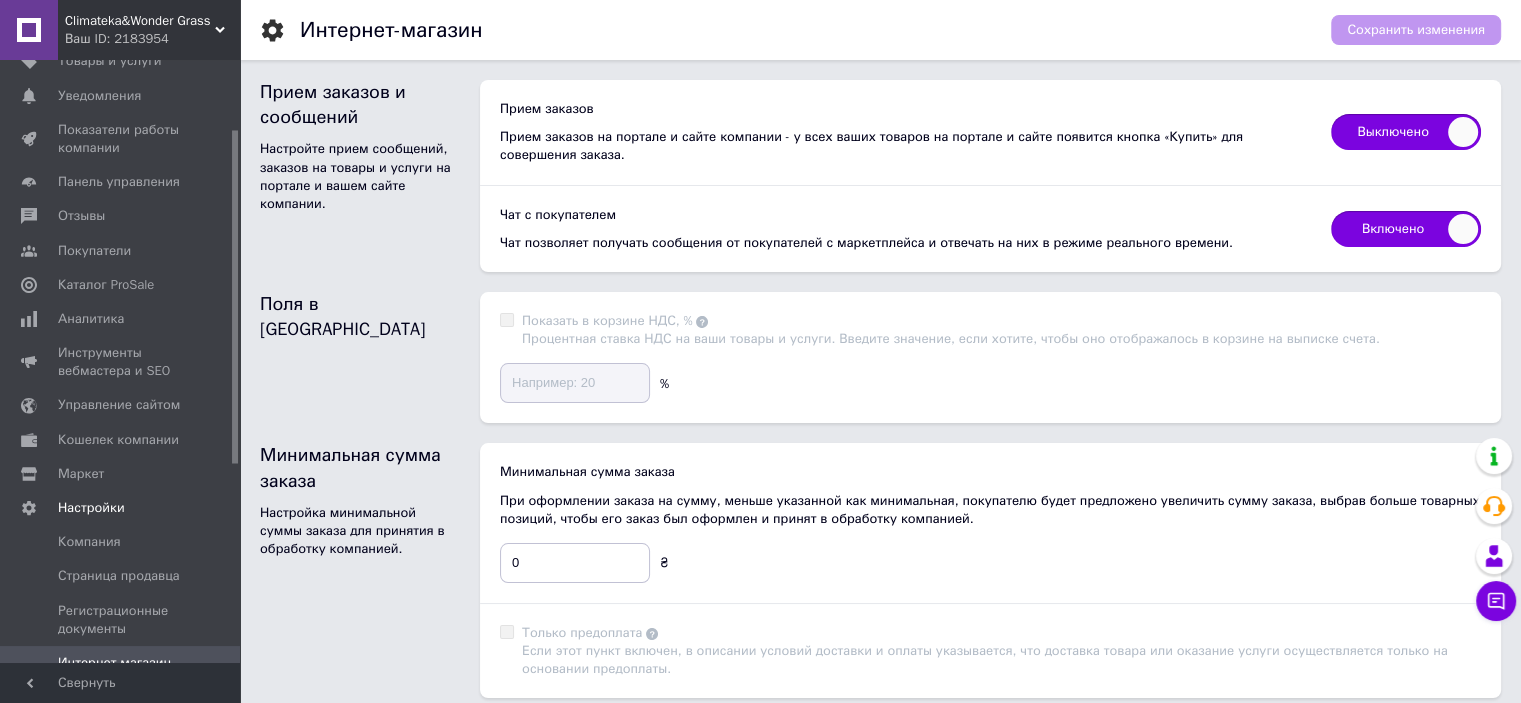 checkbox on "true" 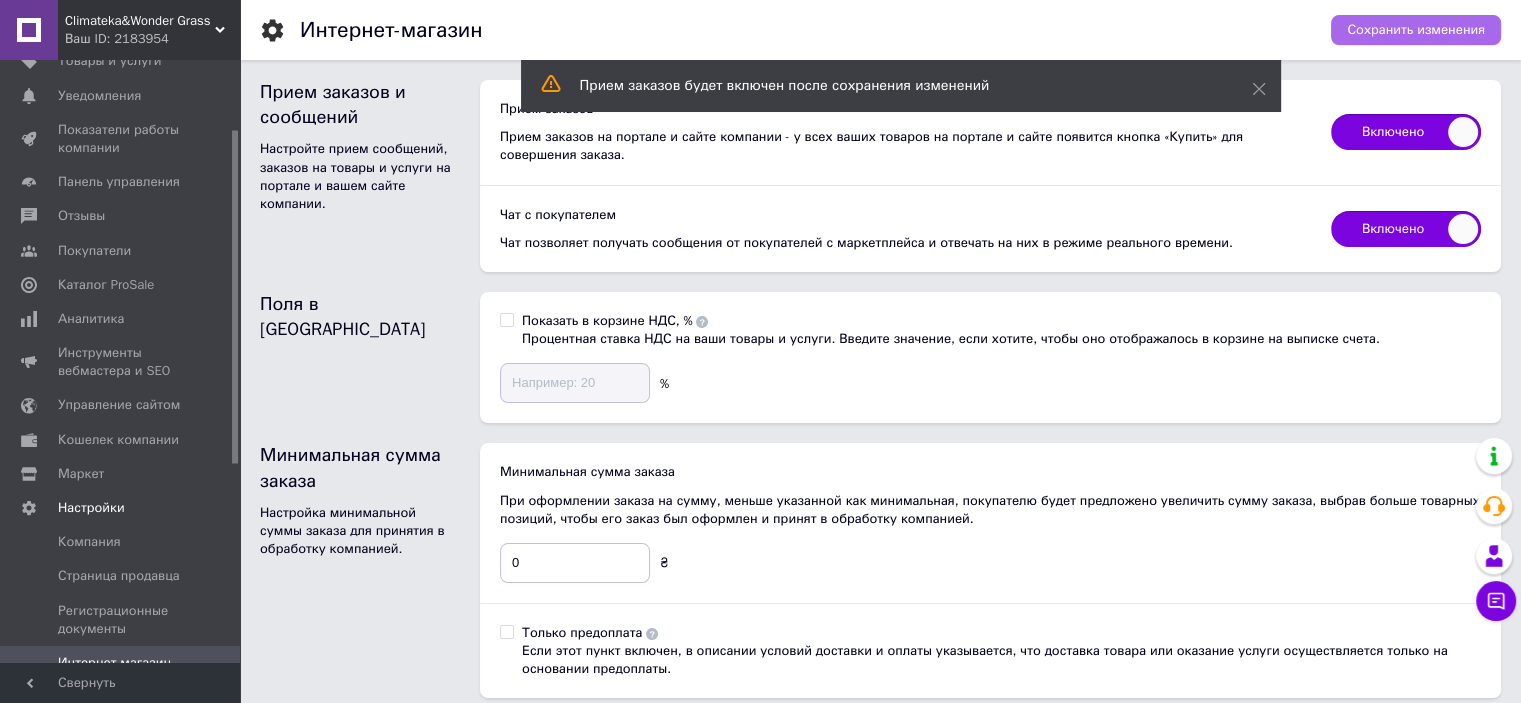 click on "Сохранить изменения" at bounding box center [1416, 30] 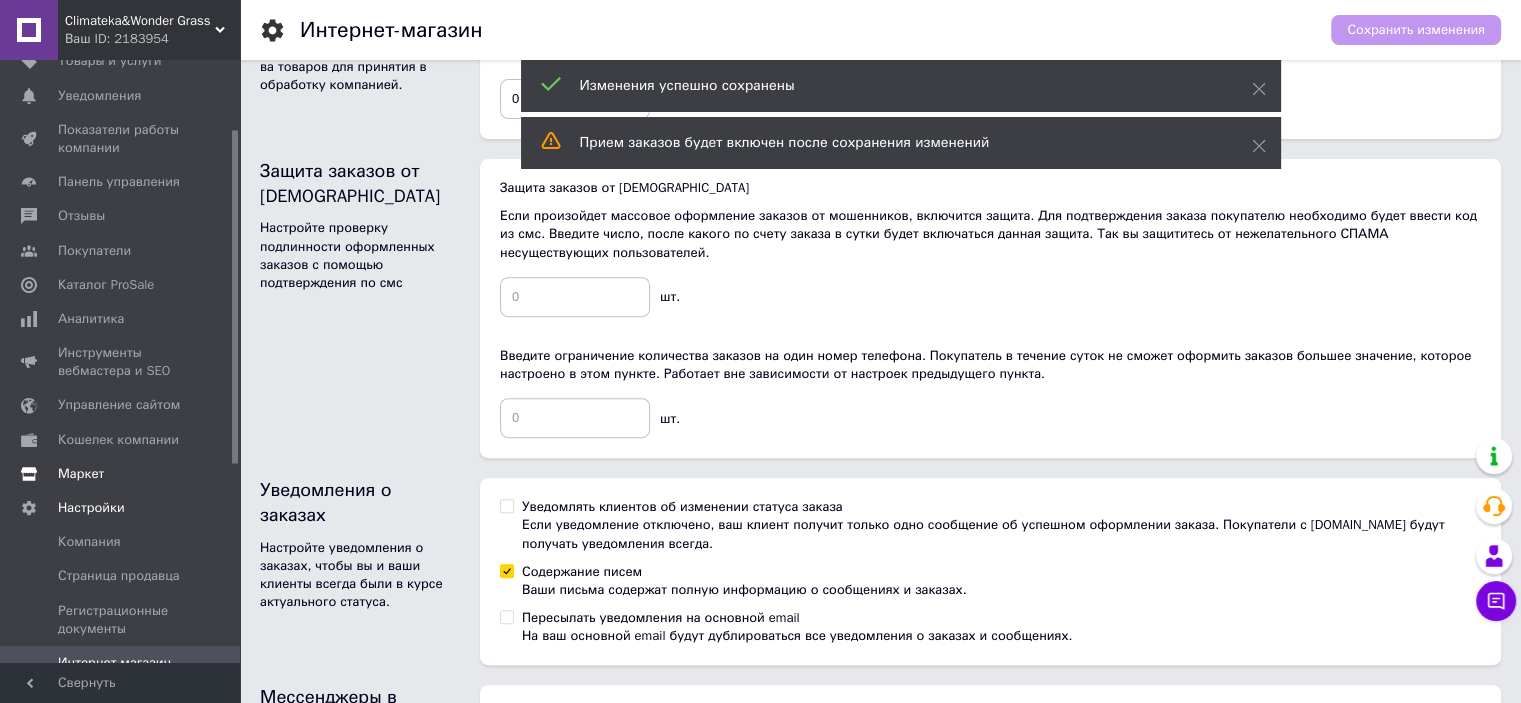 scroll, scrollTop: 800, scrollLeft: 0, axis: vertical 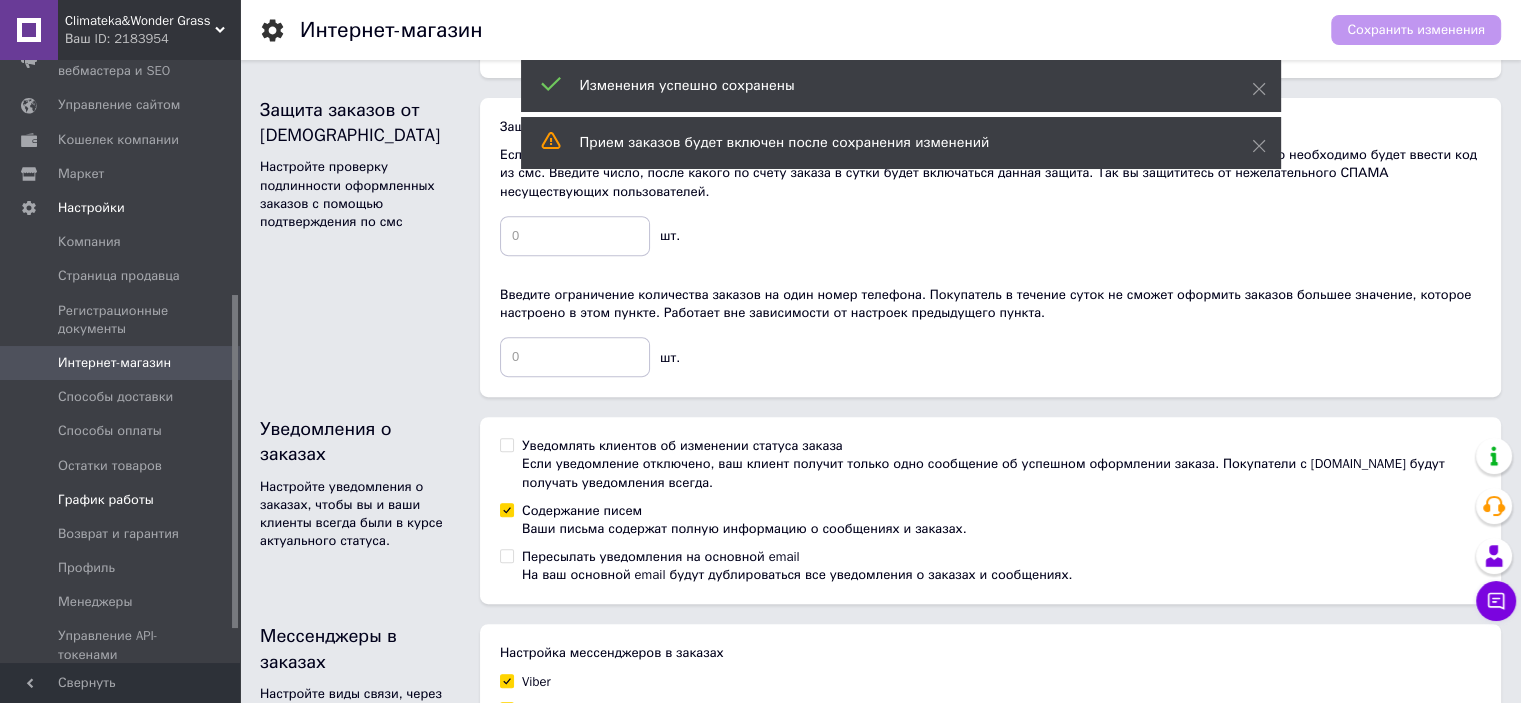 click on "График работы" at bounding box center (106, 500) 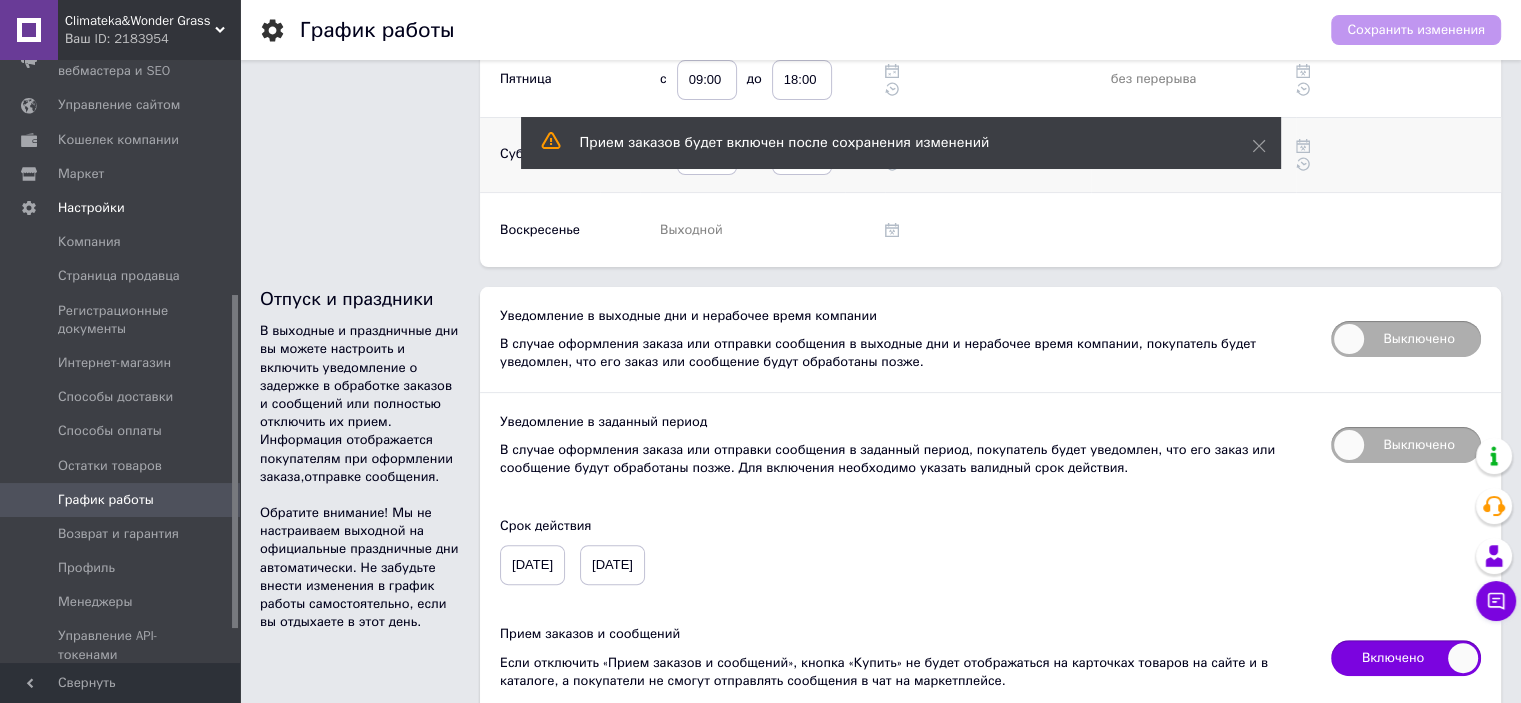 scroll, scrollTop: 540, scrollLeft: 0, axis: vertical 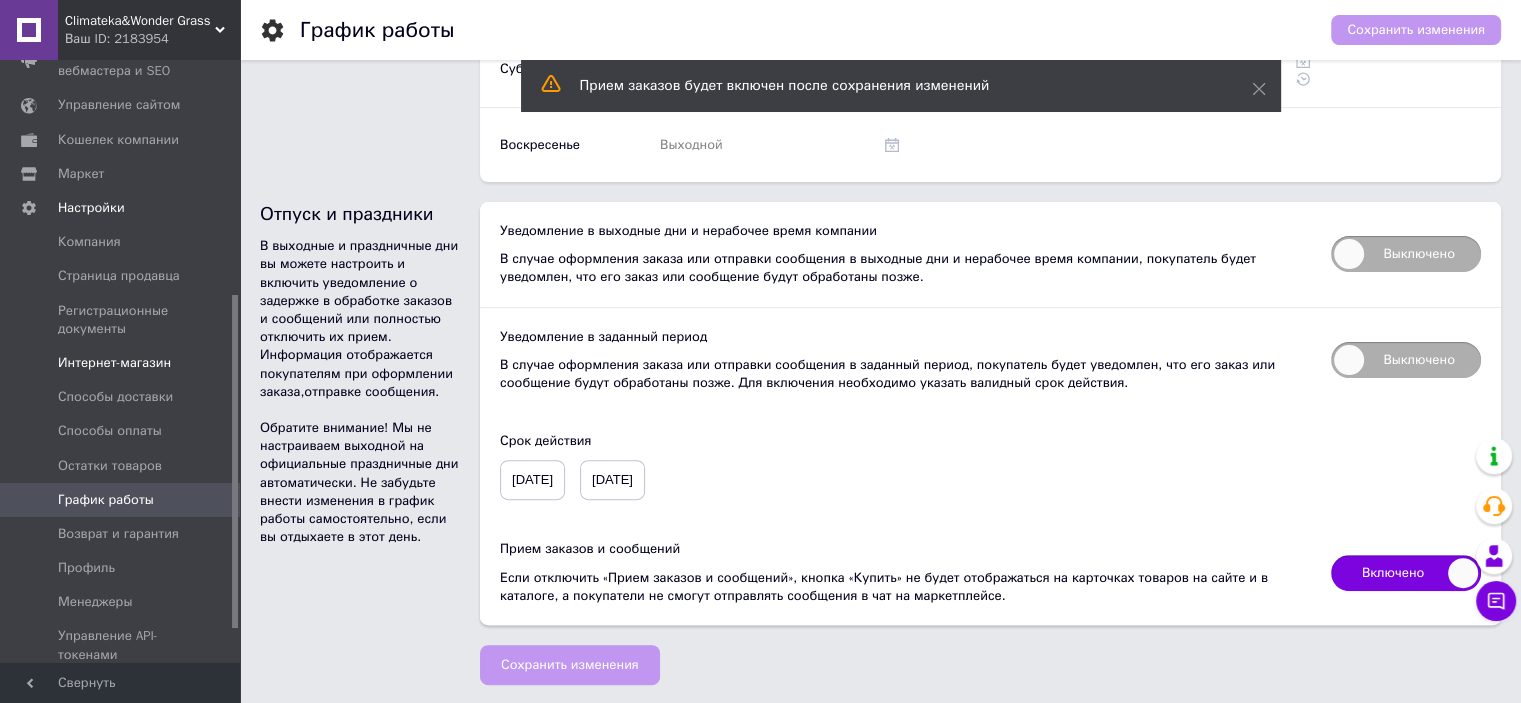 click on "Интернет-магазин" at bounding box center (114, 363) 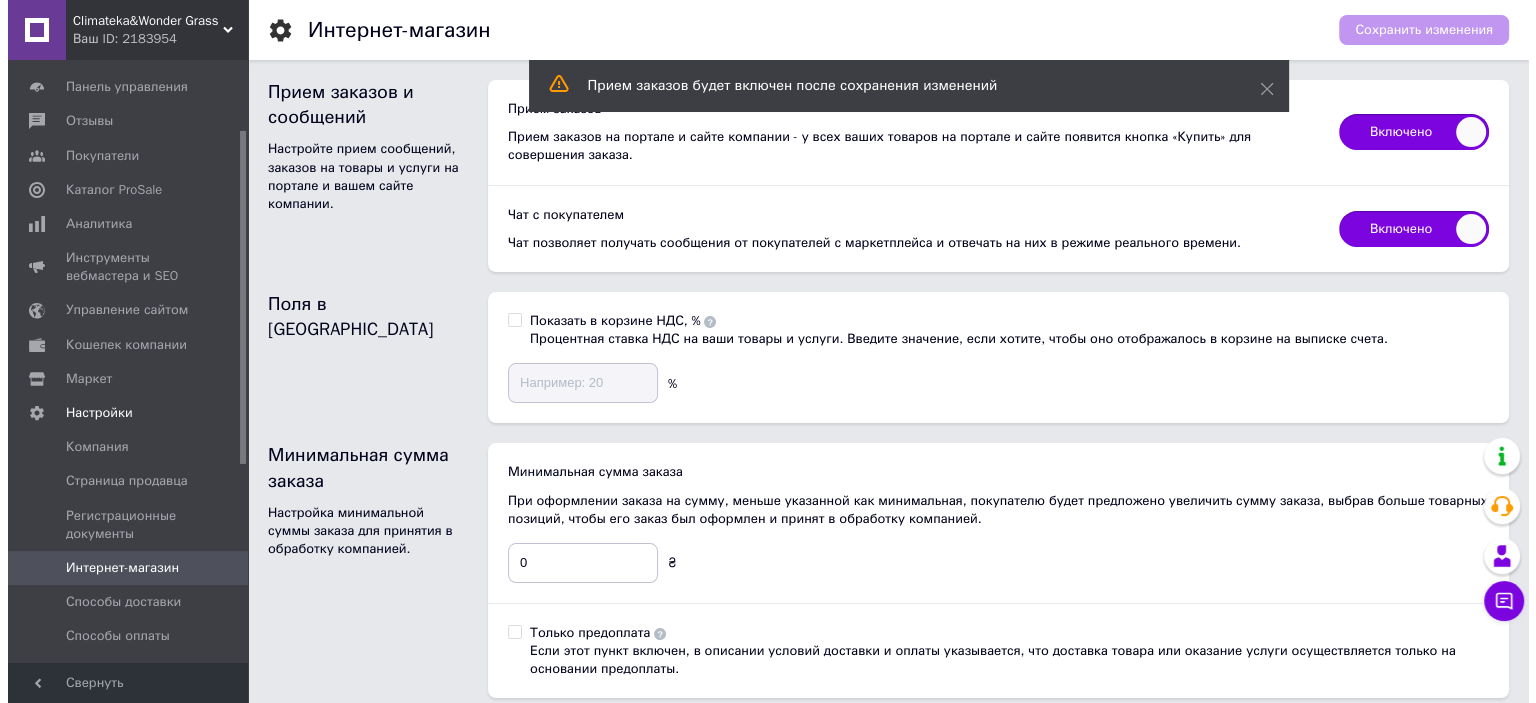 scroll, scrollTop: 124, scrollLeft: 0, axis: vertical 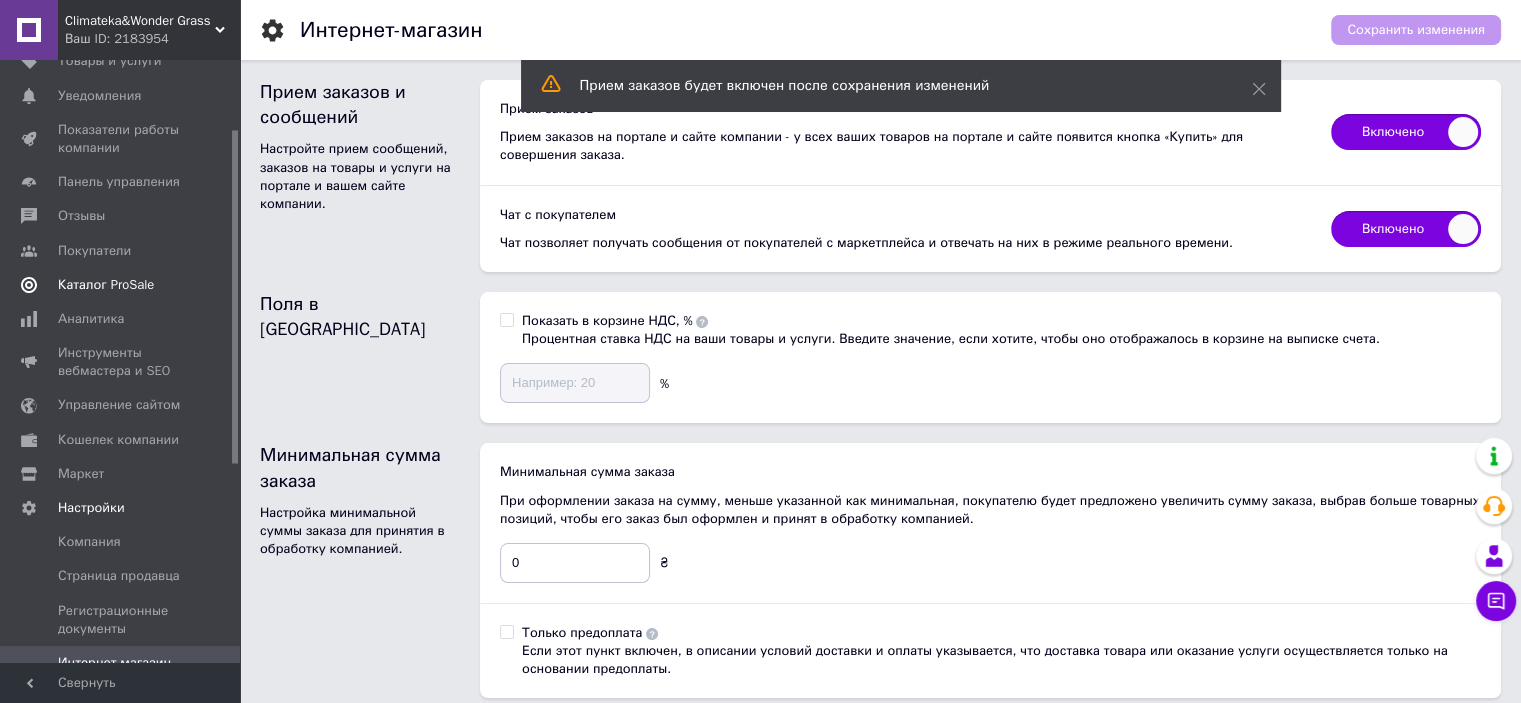 click on "Каталог ProSale" at bounding box center (121, 285) 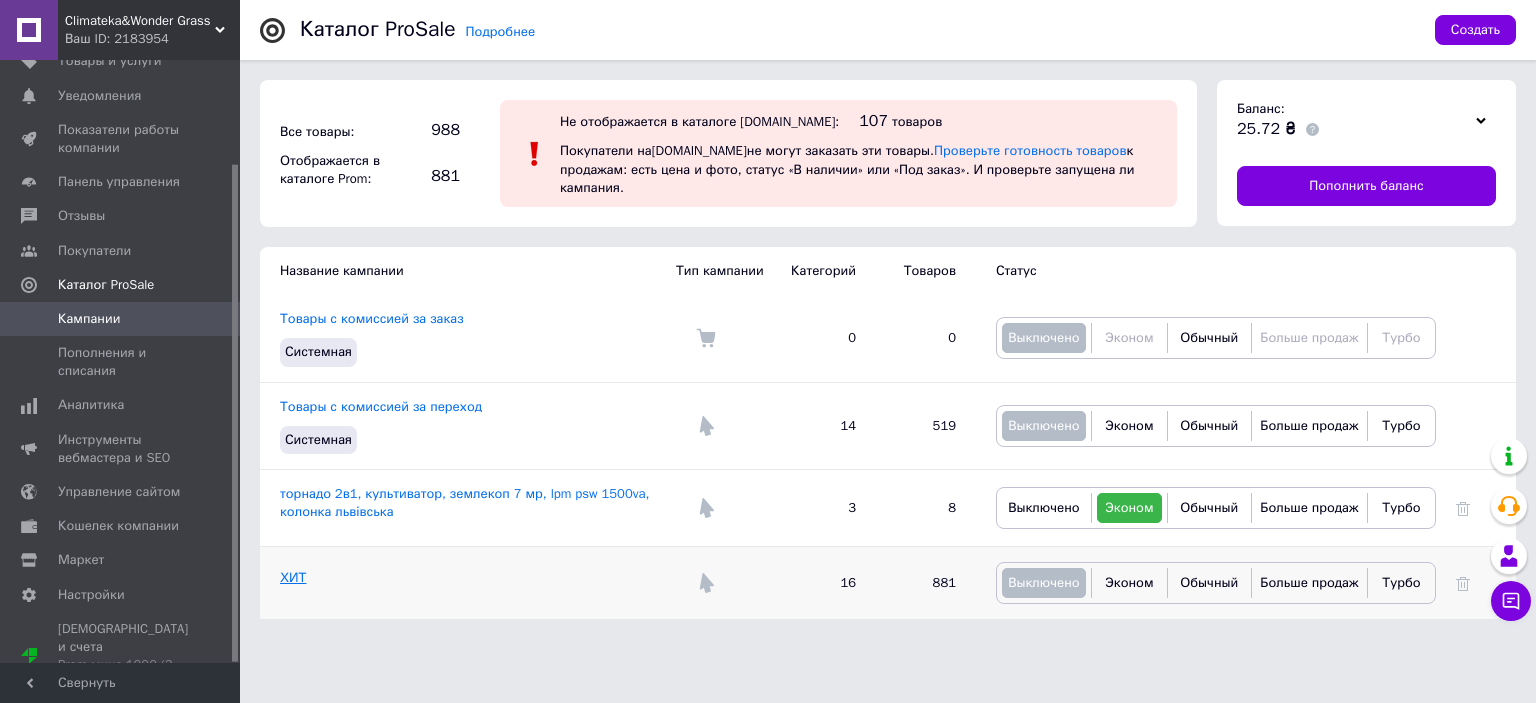 click on "ХИТ" at bounding box center [293, 577] 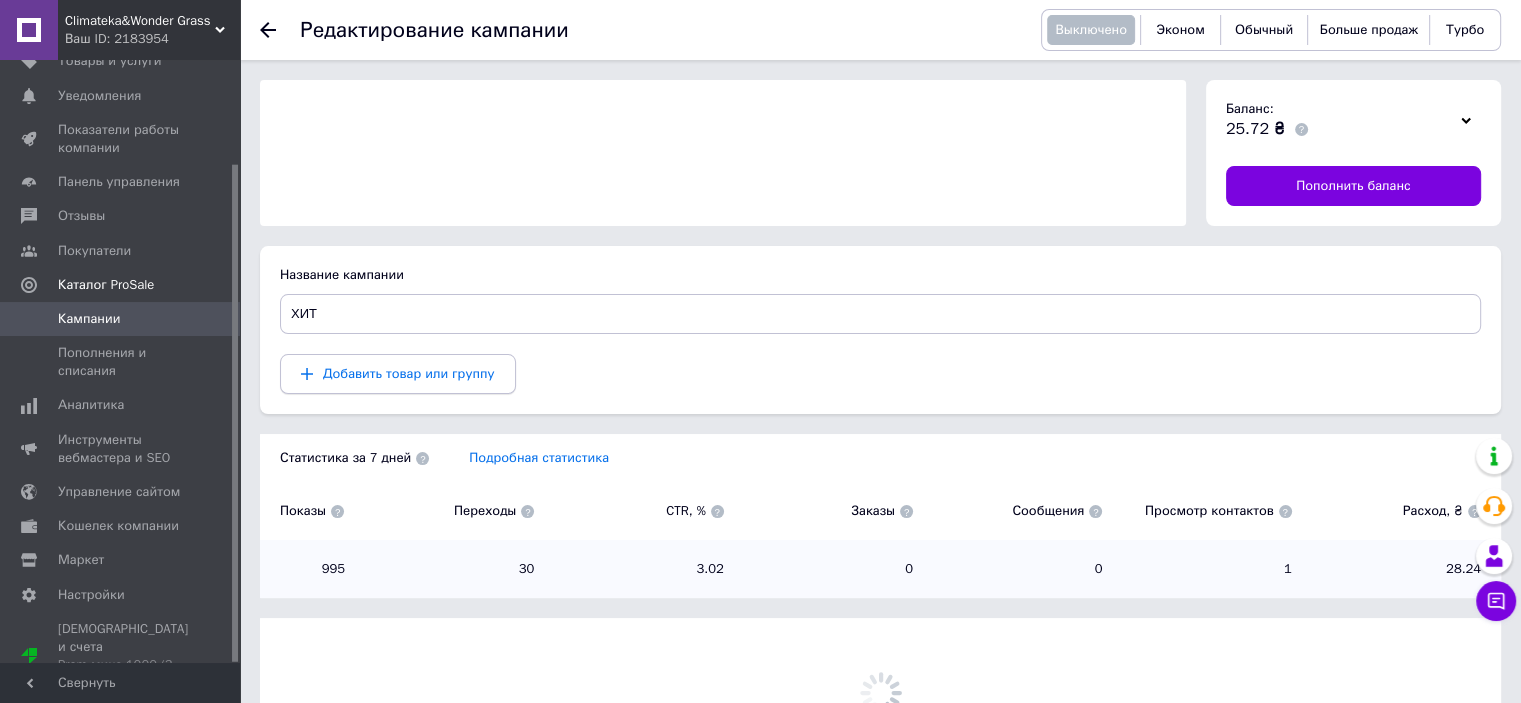 click on "Добавить товар или группу" at bounding box center (409, 373) 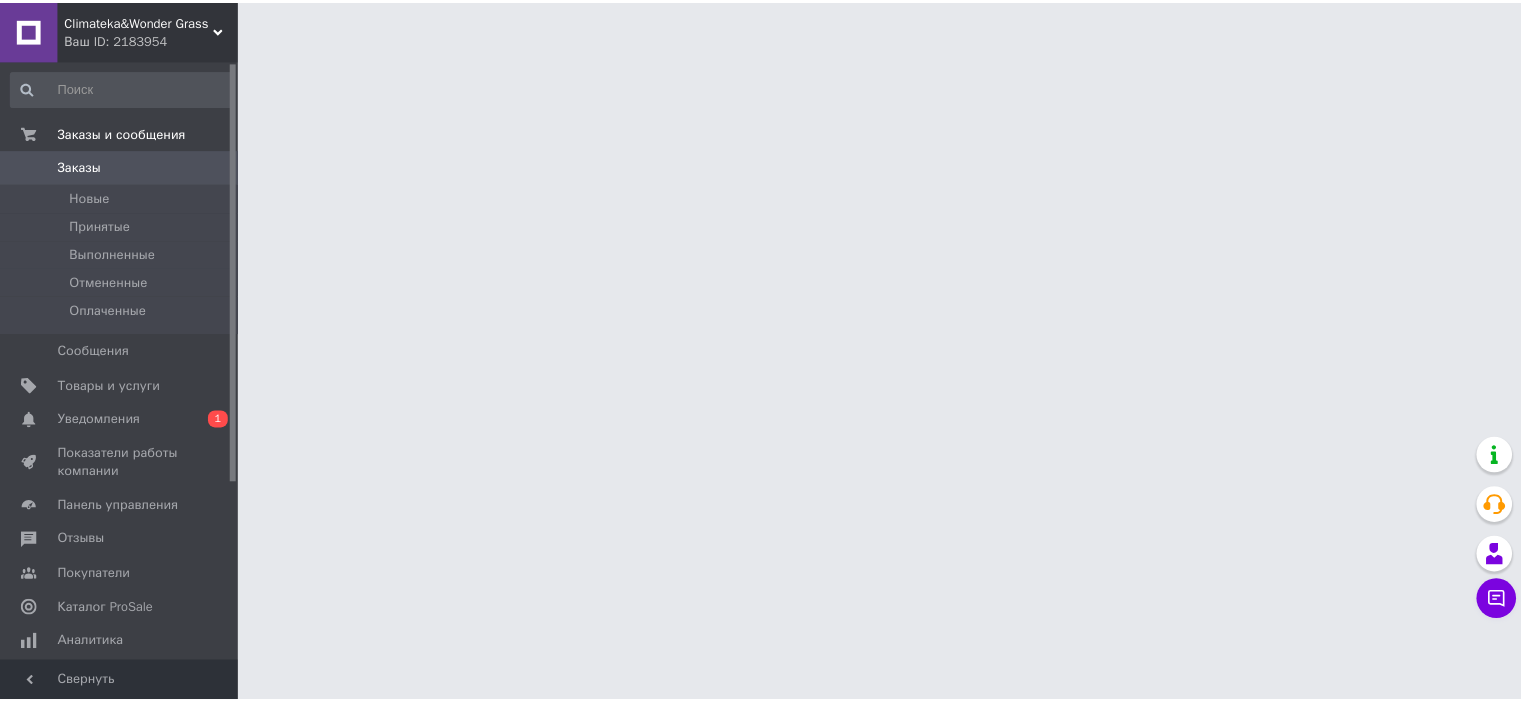 scroll, scrollTop: 0, scrollLeft: 0, axis: both 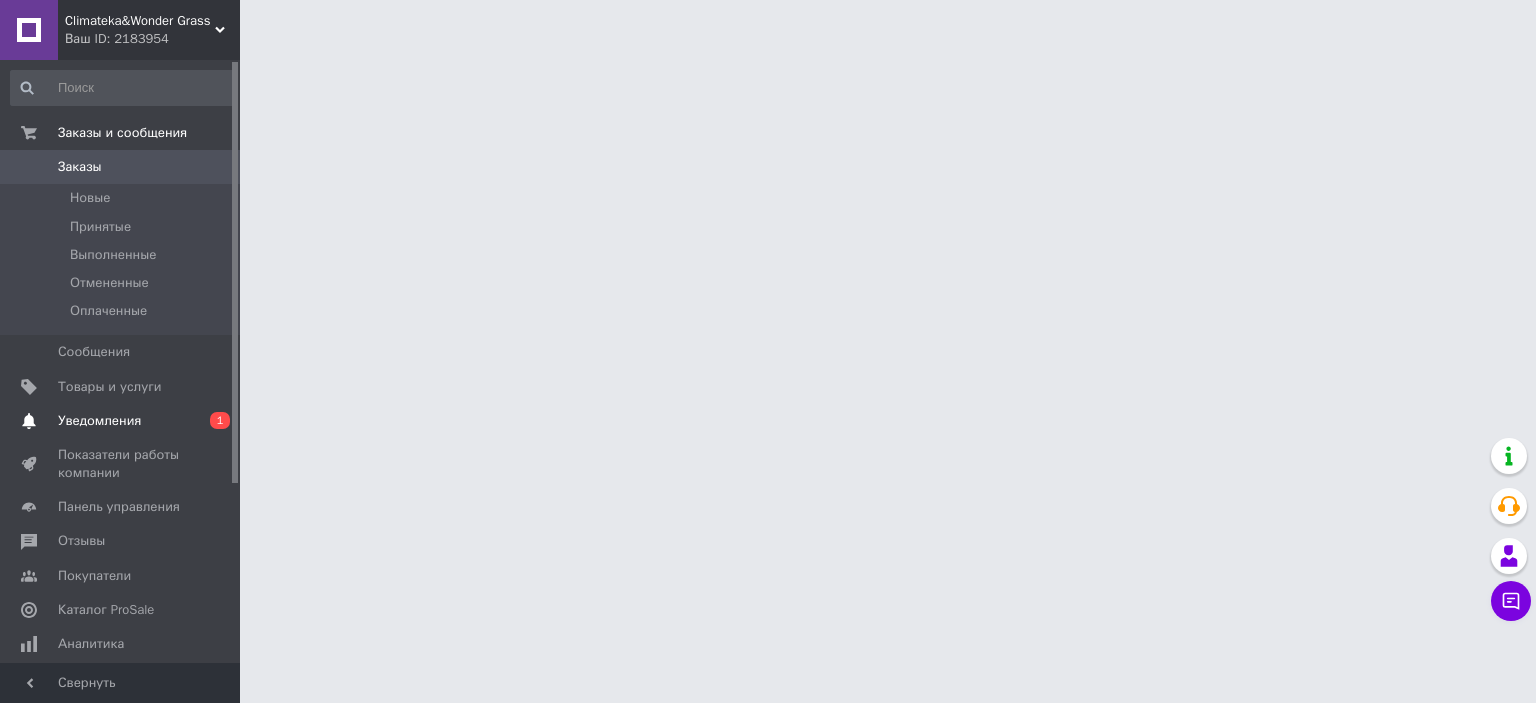 click on "Уведомления" at bounding box center [121, 421] 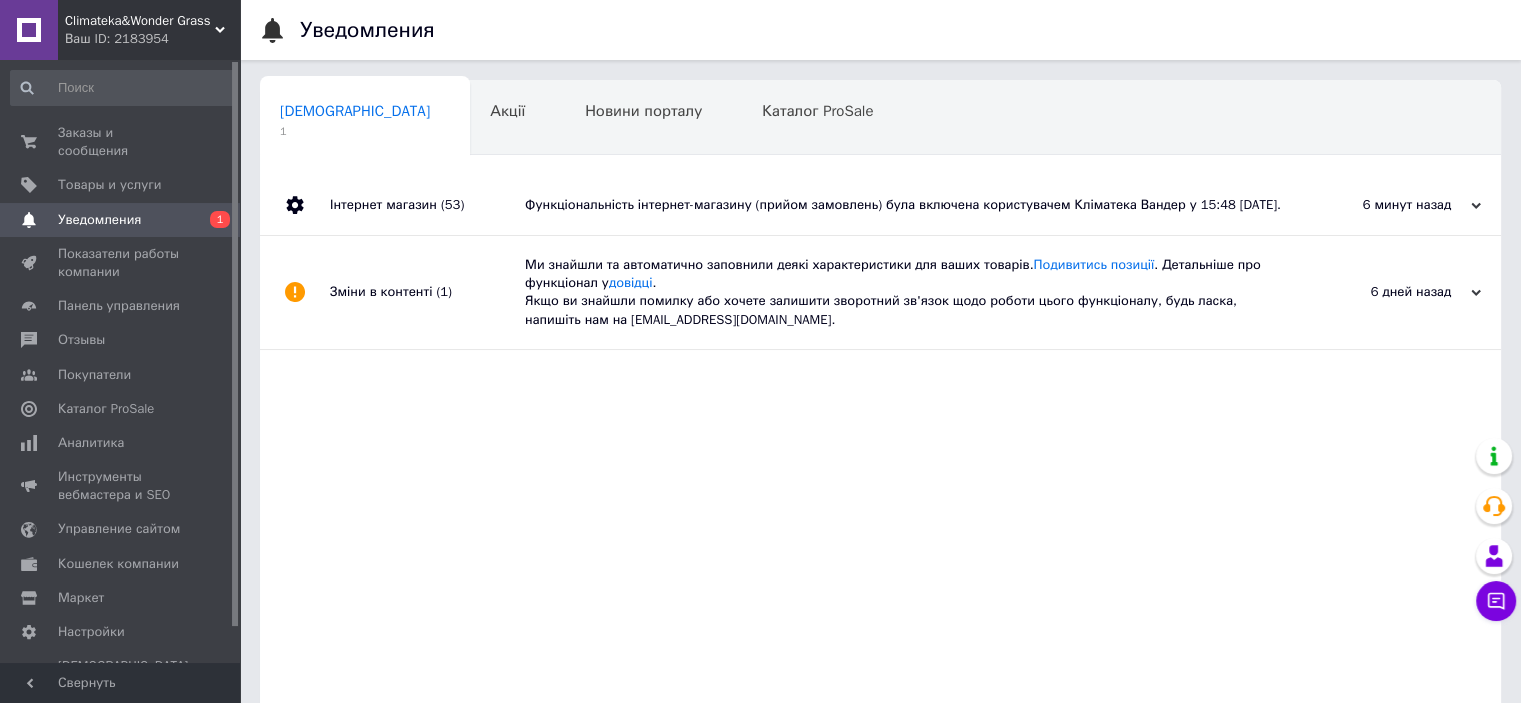 click on "Функціональність інтернет-магазину (прийом замовлень) була включена користувачем Кліматека Вандер у 15:48 [DATE]." at bounding box center (903, 205) 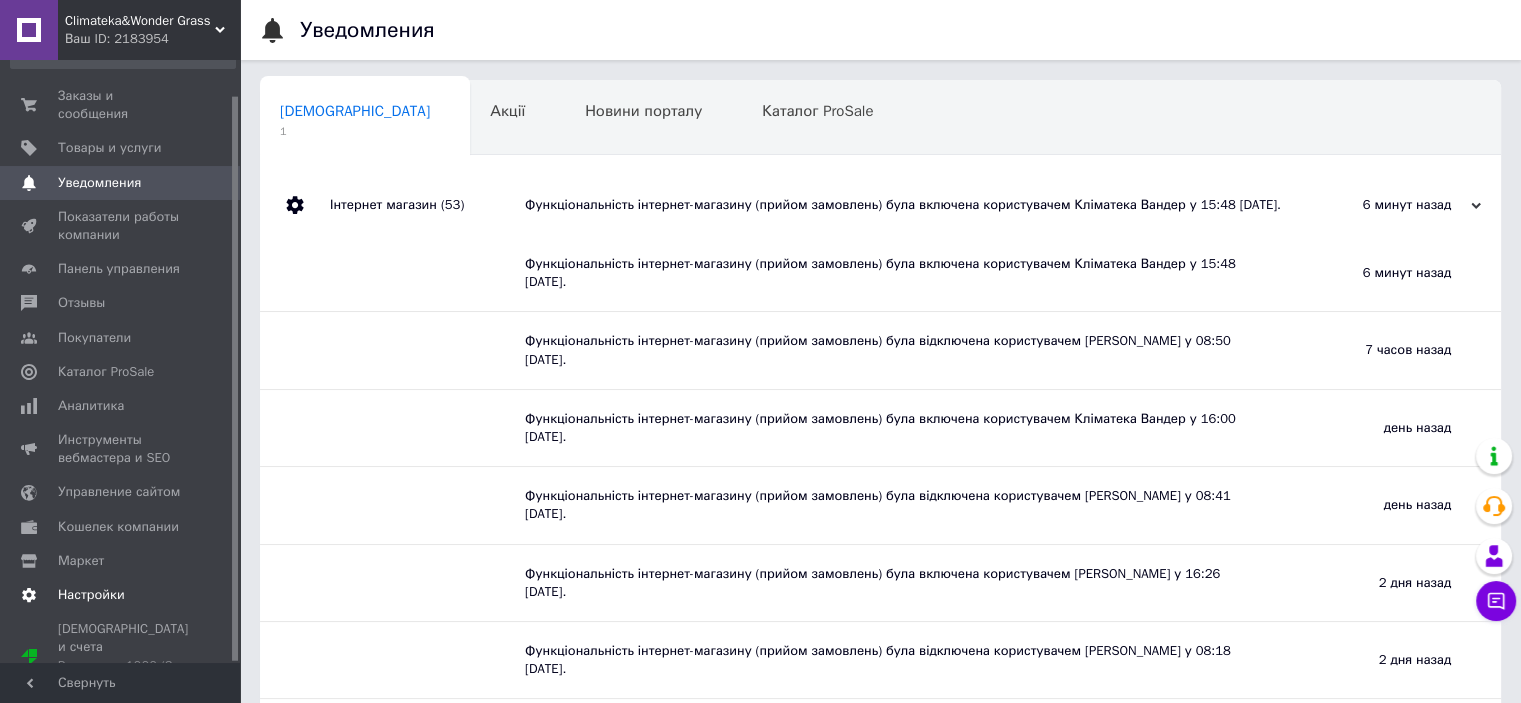 click on "Настройки" at bounding box center (121, 595) 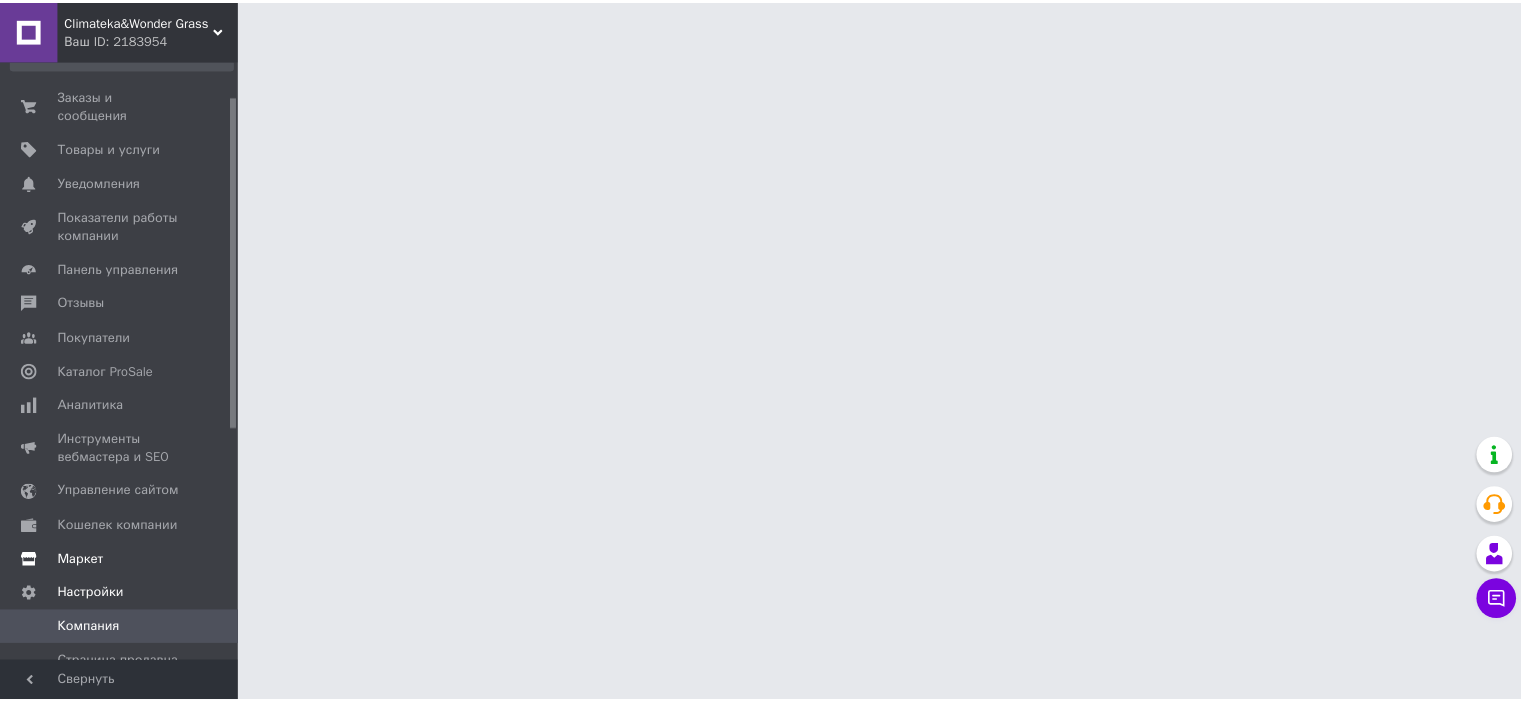 scroll, scrollTop: 137, scrollLeft: 0, axis: vertical 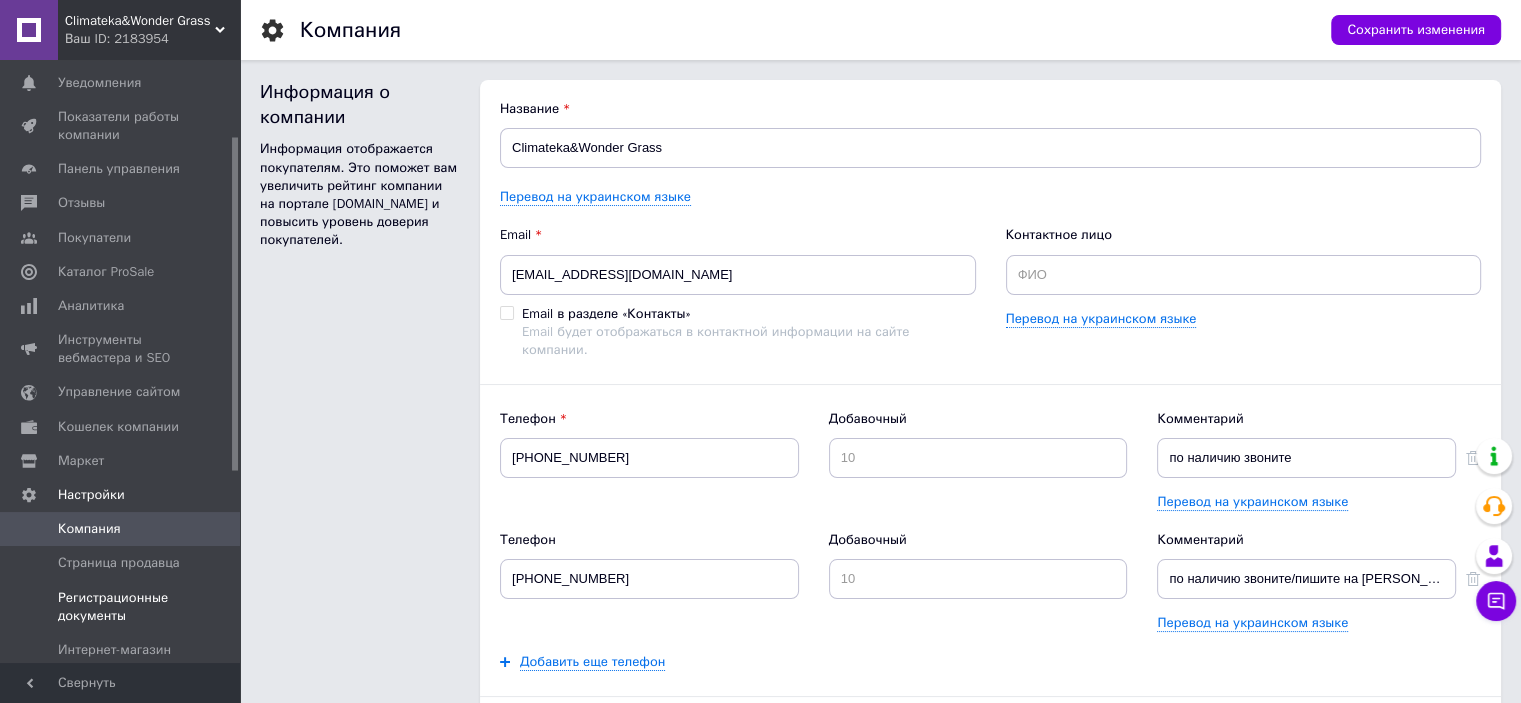 click on "Регистрационные документы" at bounding box center (123, 607) 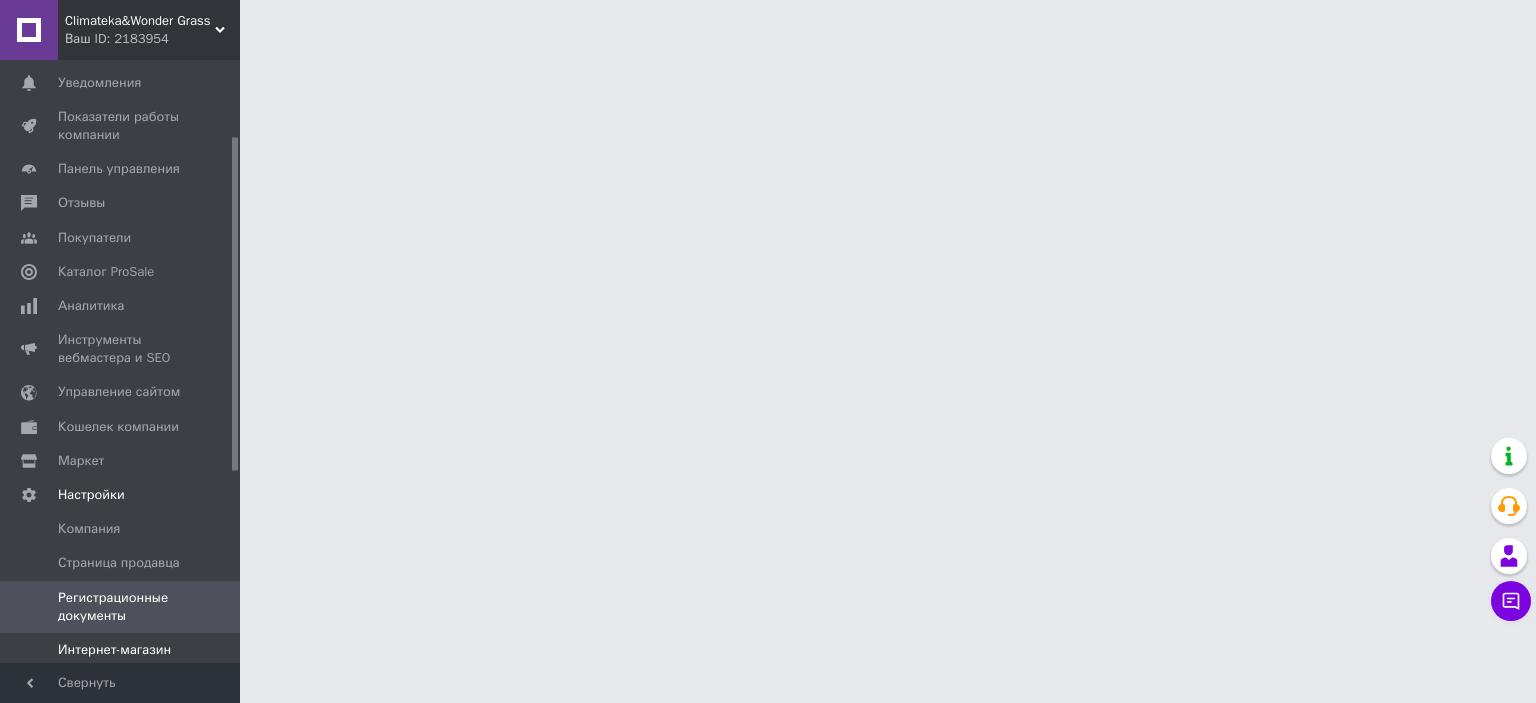 click on "Интернет-магазин" at bounding box center [114, 650] 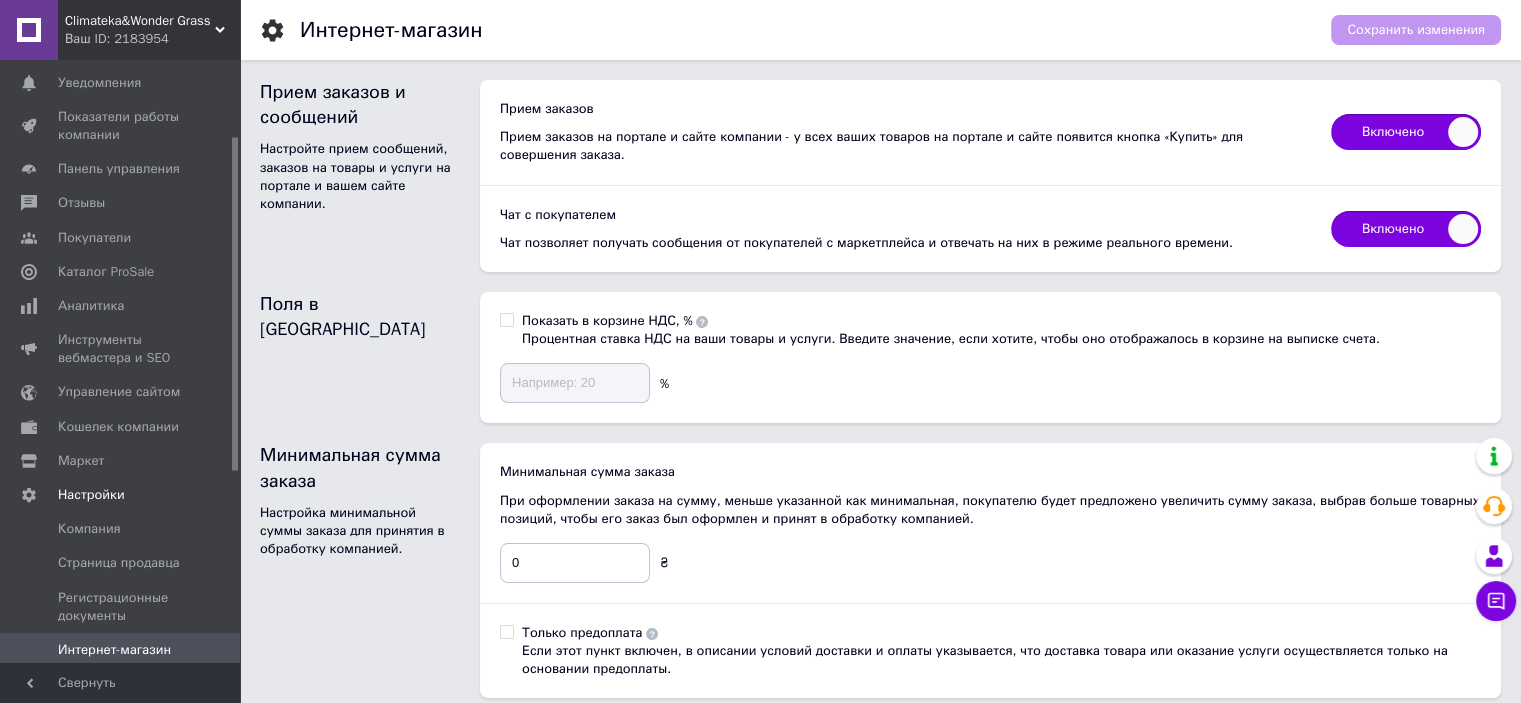 scroll, scrollTop: 484, scrollLeft: 0, axis: vertical 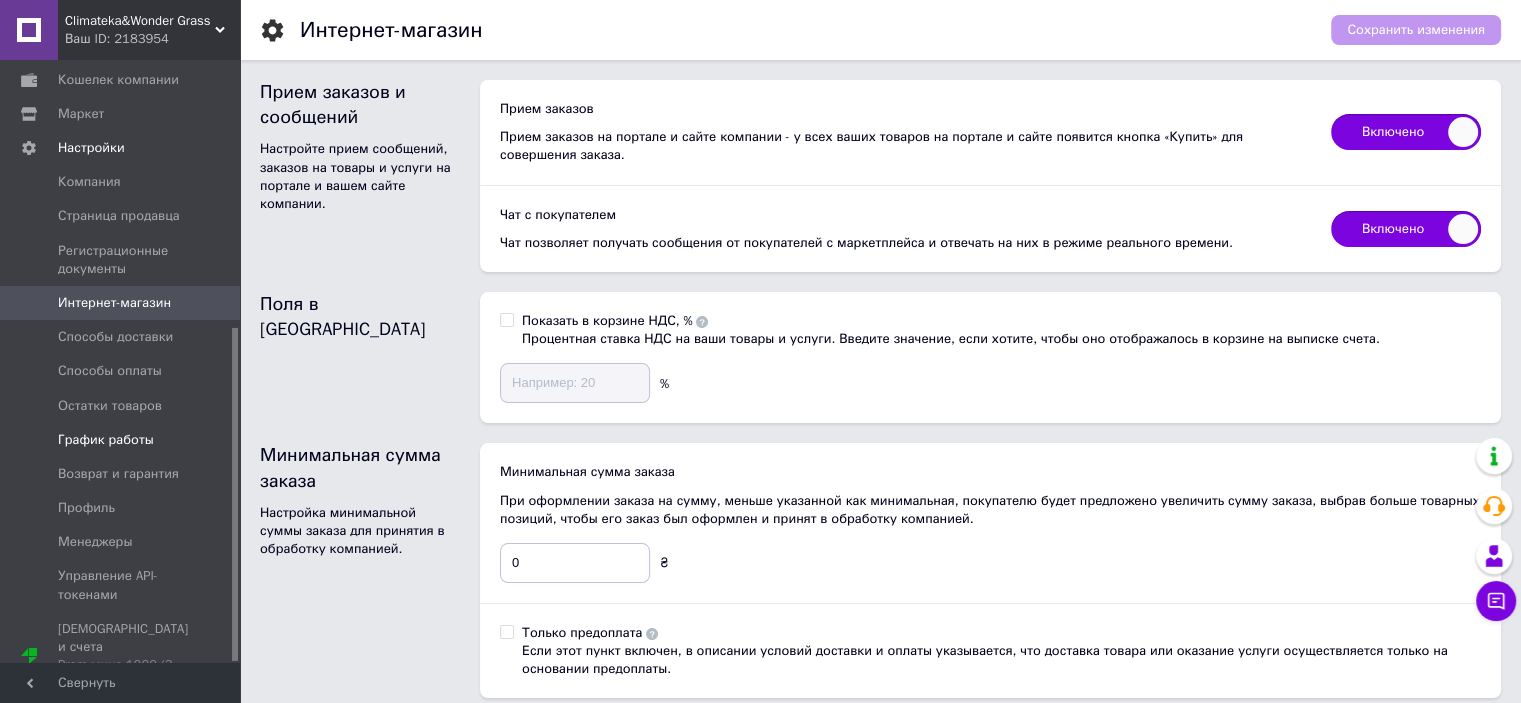 click on "График работы" at bounding box center (106, 440) 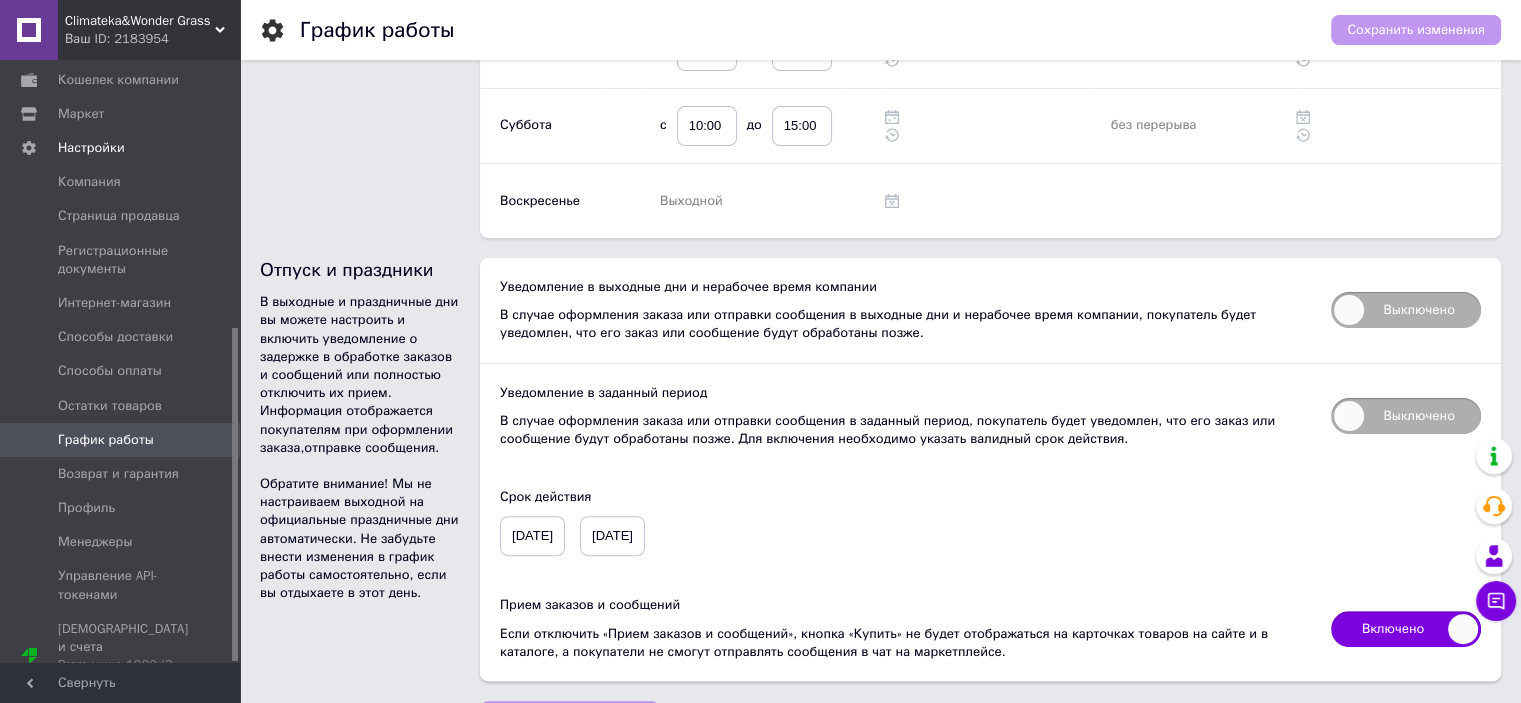 scroll, scrollTop: 540, scrollLeft: 0, axis: vertical 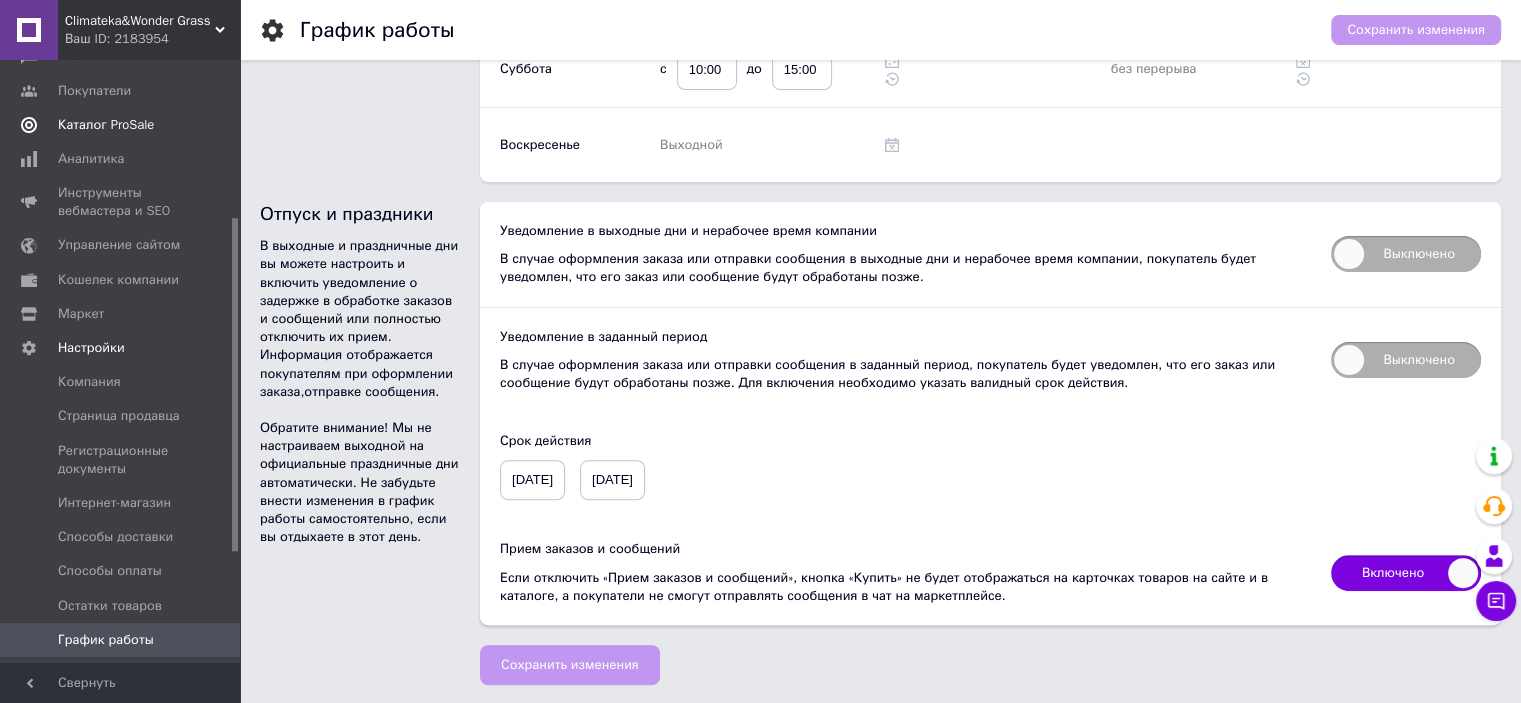 click on "Каталог ProSale" at bounding box center (106, 125) 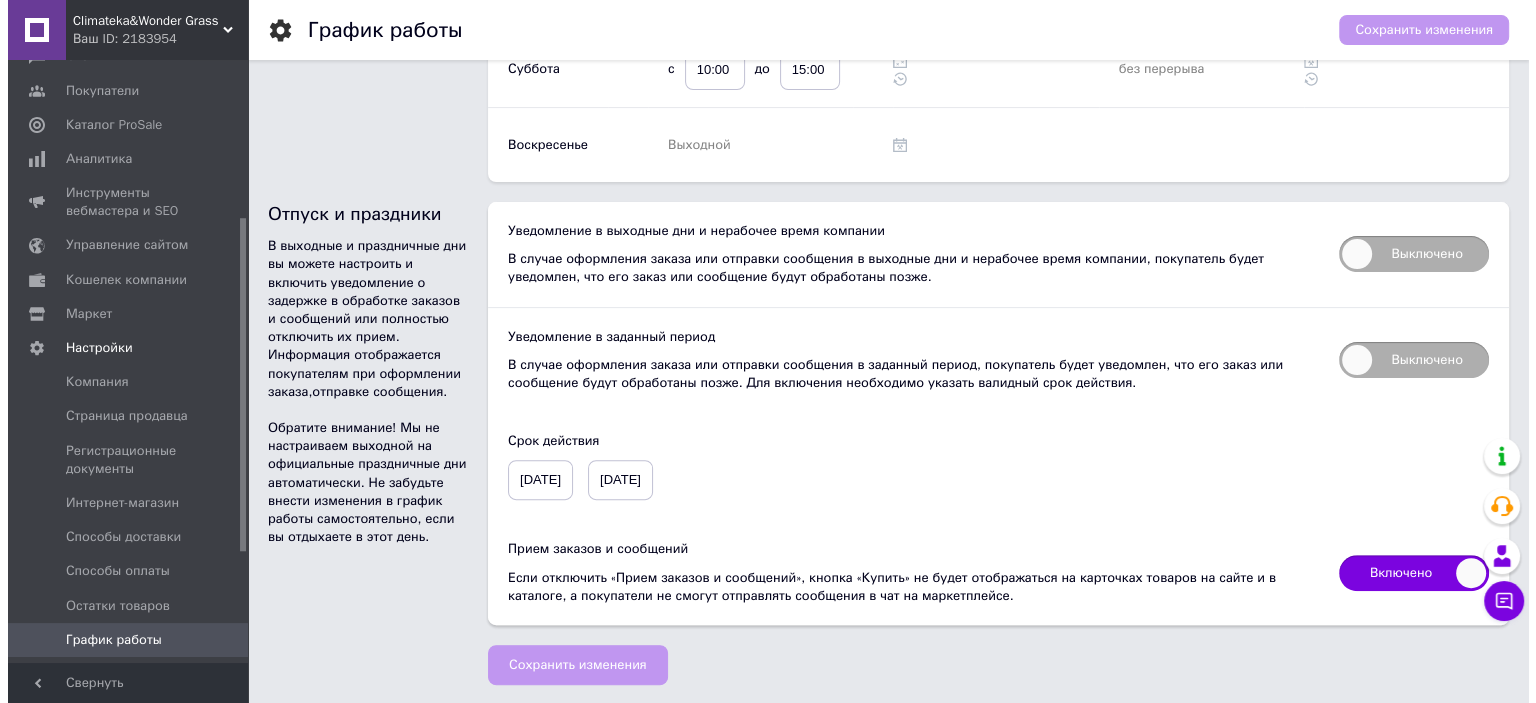 scroll, scrollTop: 0, scrollLeft: 0, axis: both 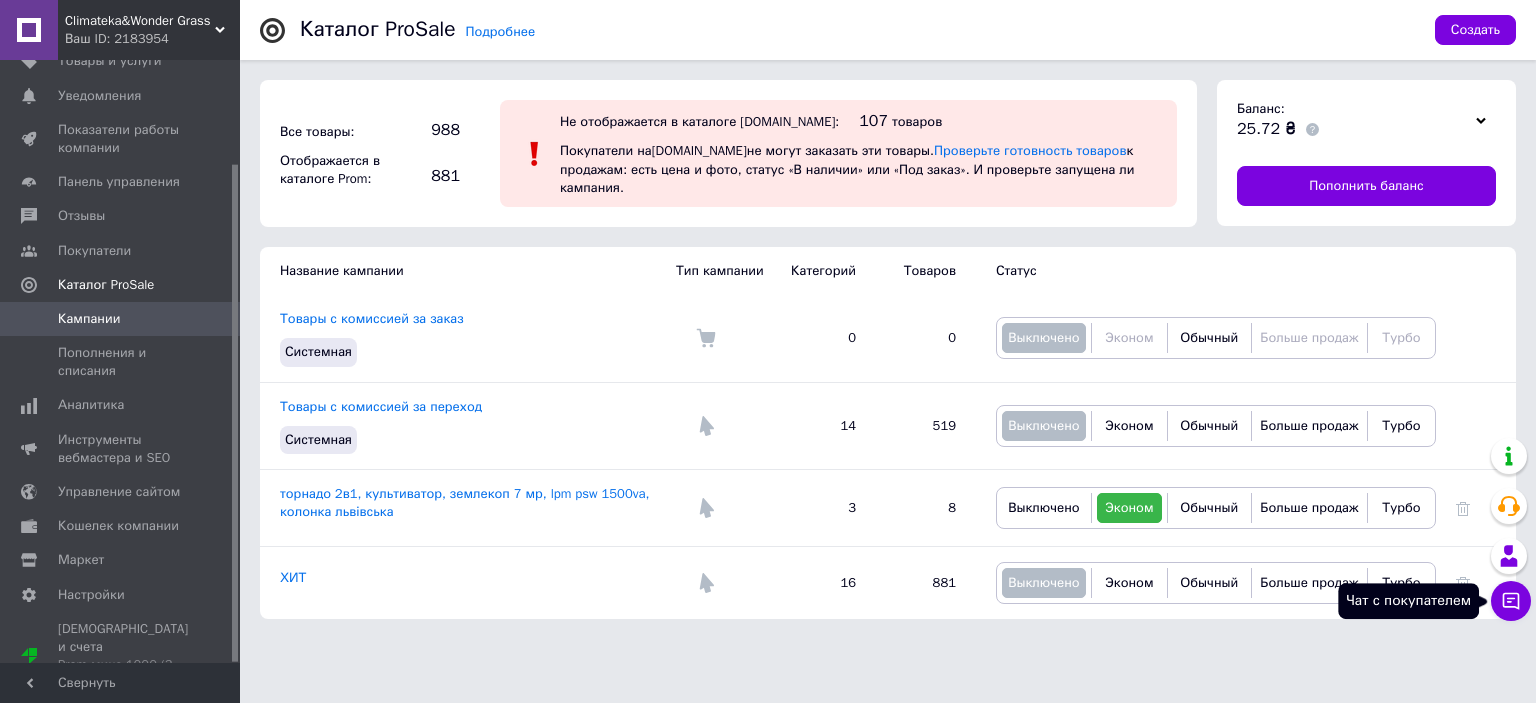 click 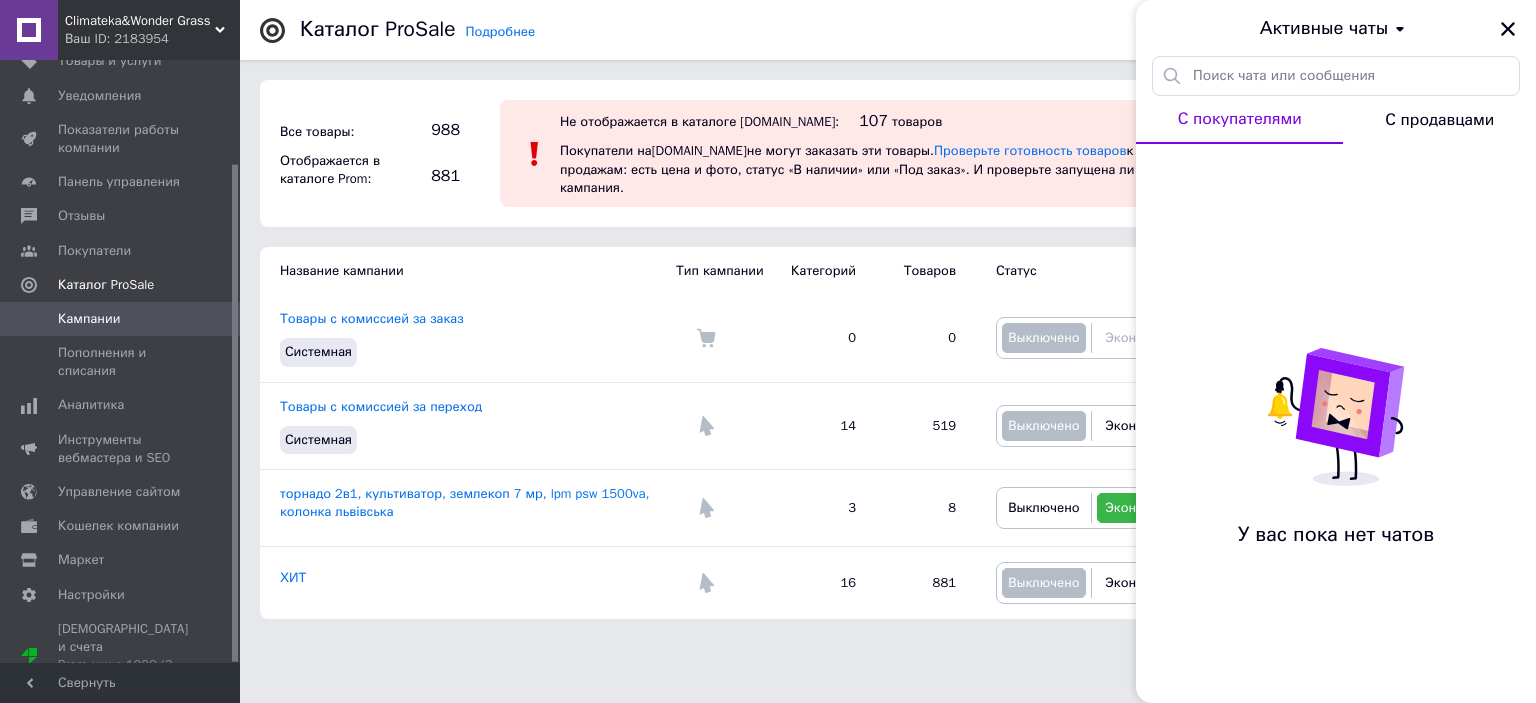 click on "Активные чаты" at bounding box center (1324, 29) 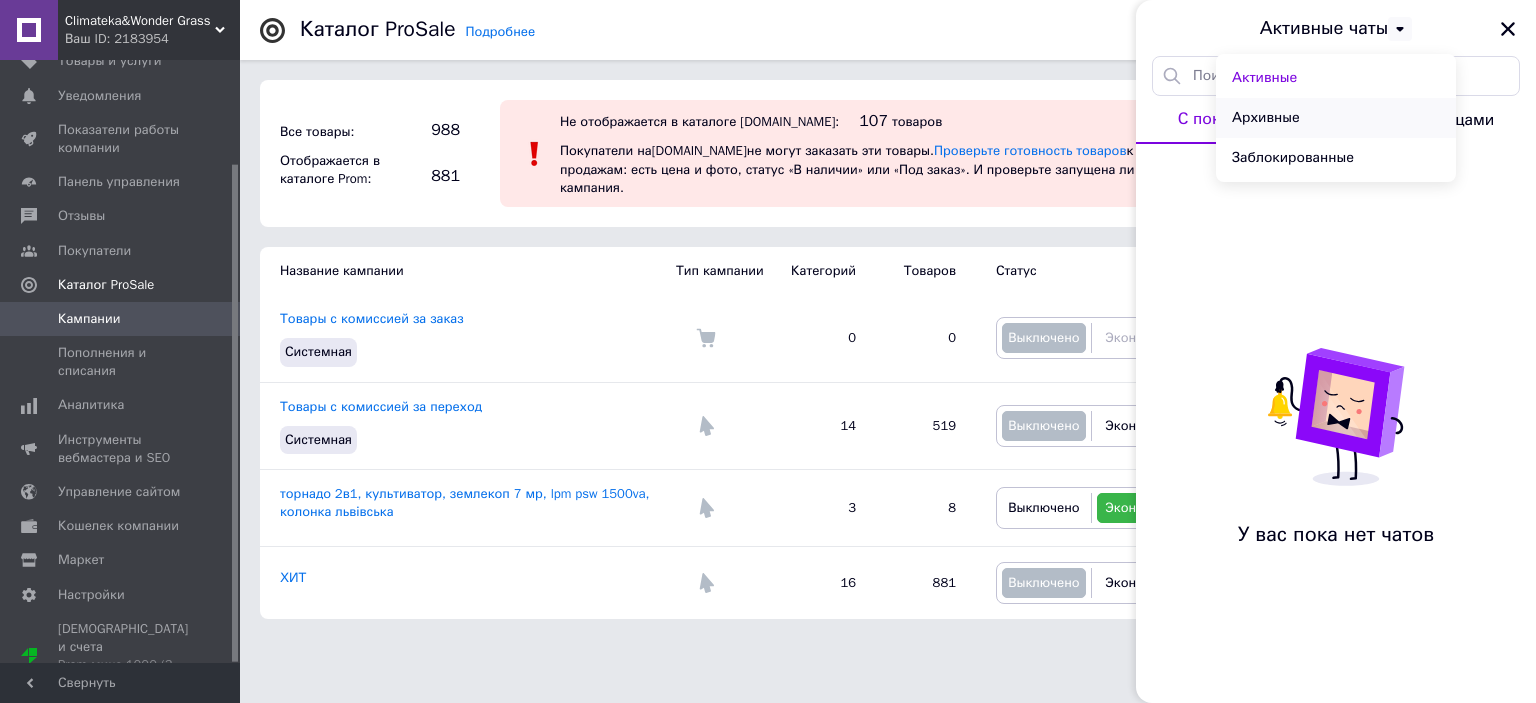 click on "Архивные" at bounding box center (1336, 118) 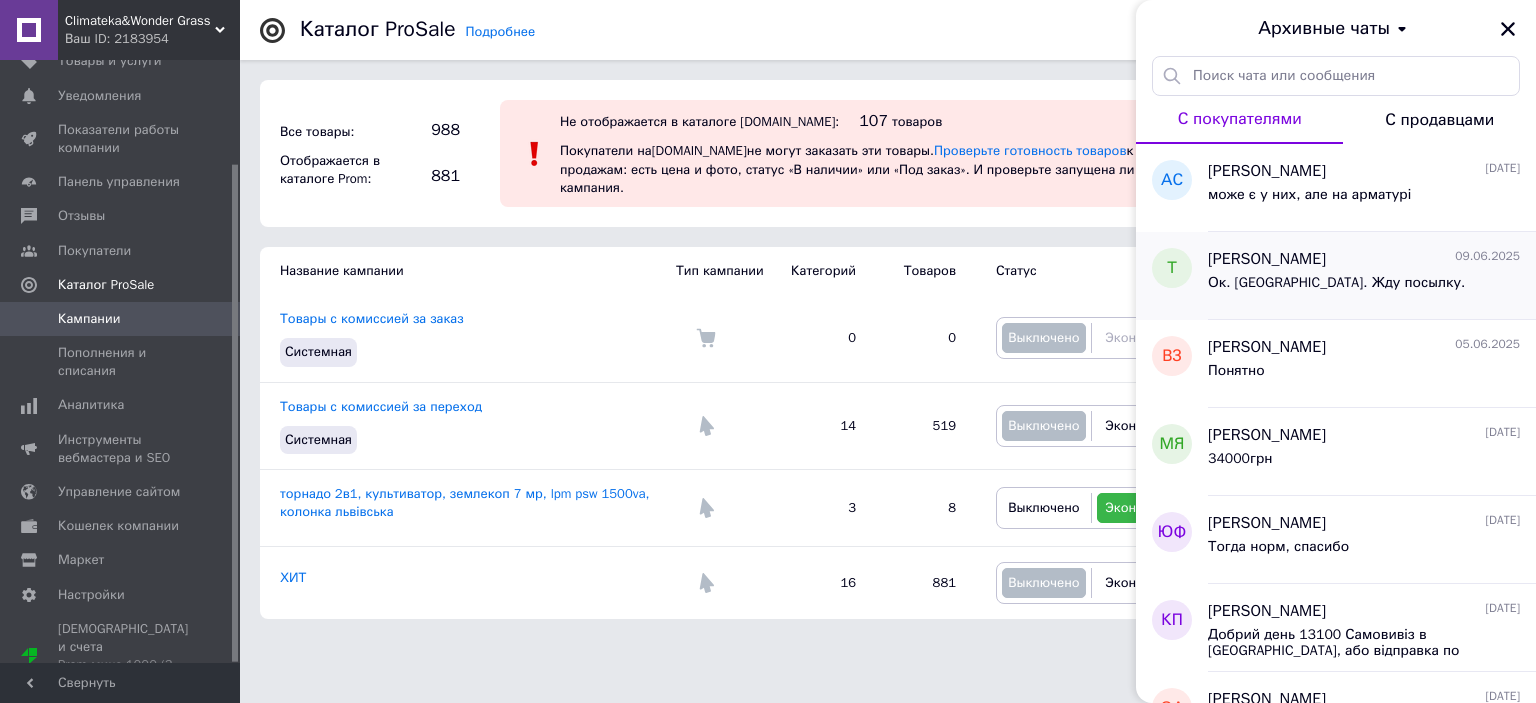 click on "Ок. [GEOGRAPHIC_DATA]. Жду посылку." at bounding box center [1336, 283] 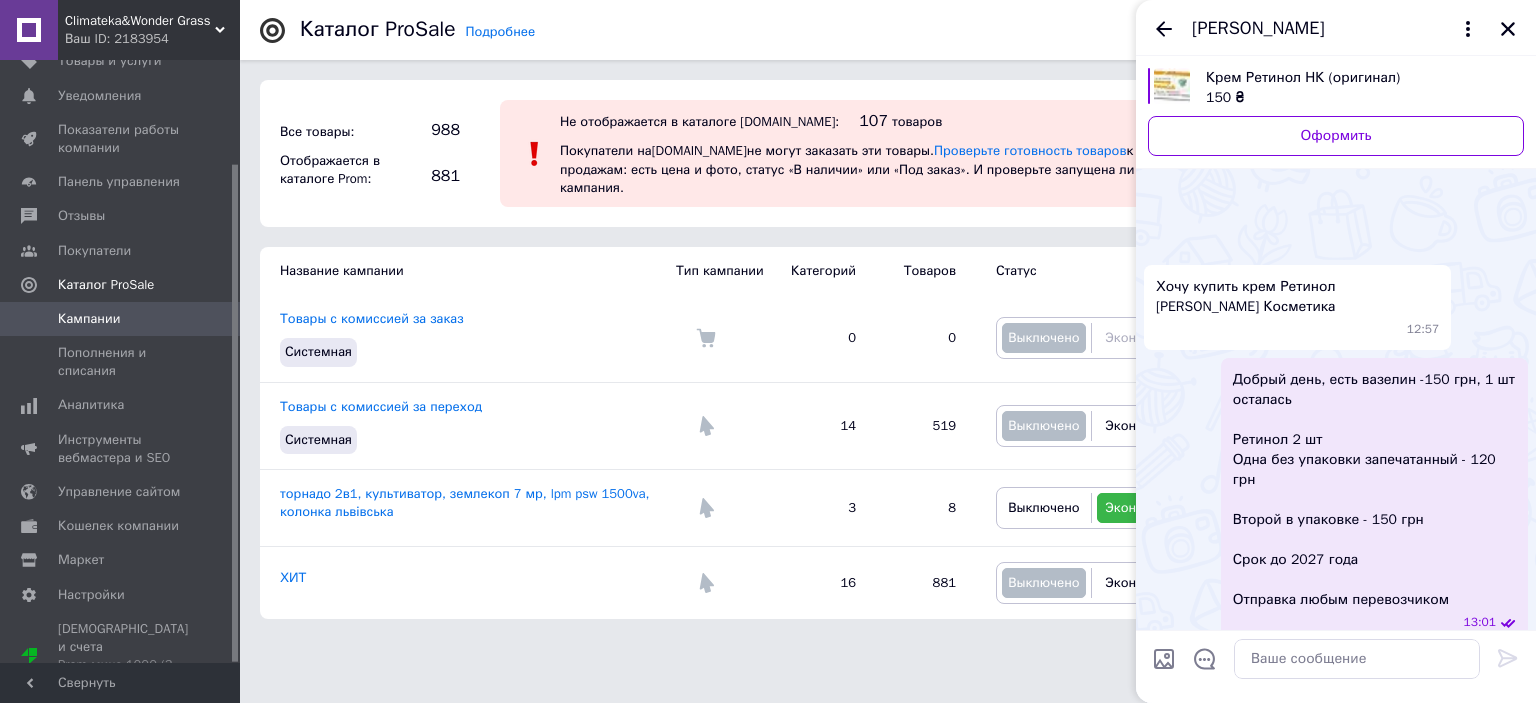 scroll, scrollTop: 584, scrollLeft: 0, axis: vertical 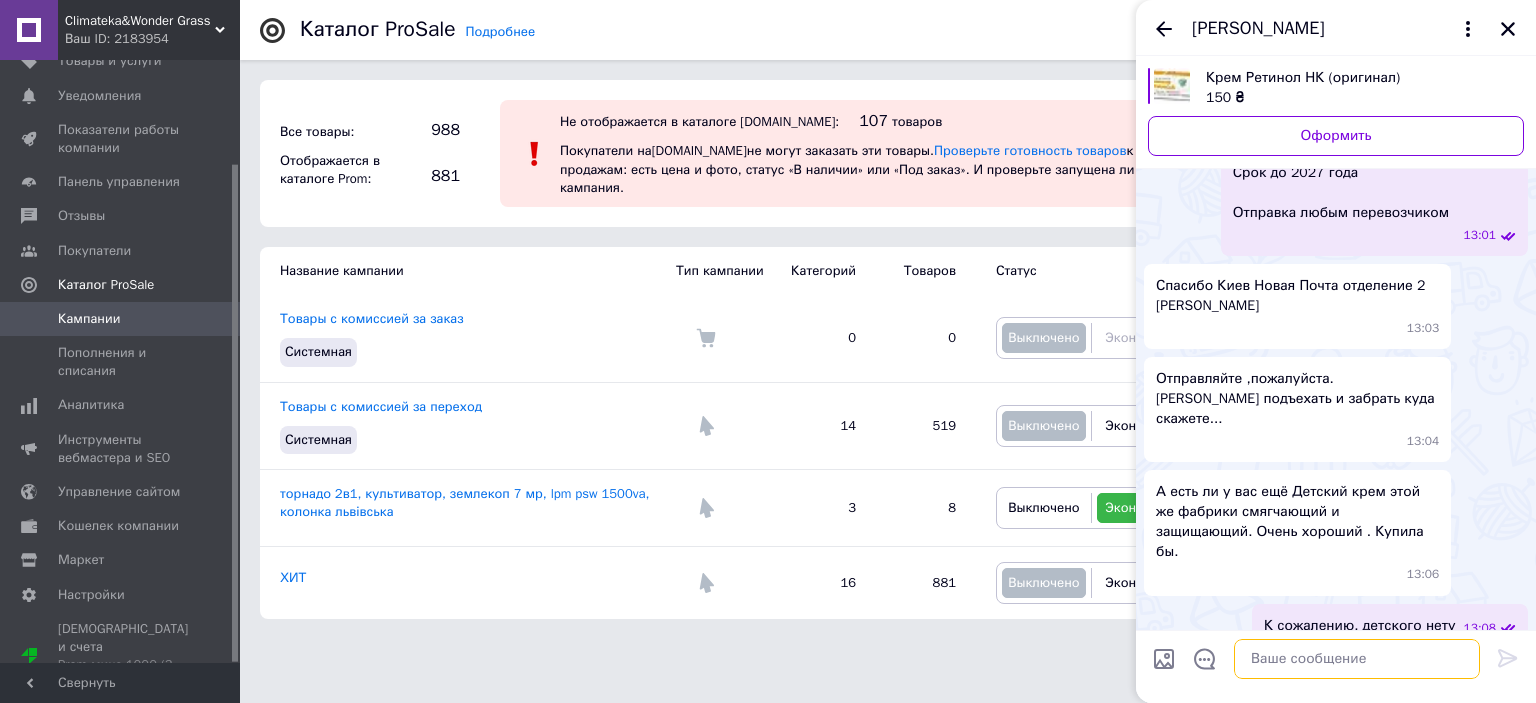 click at bounding box center (1357, 659) 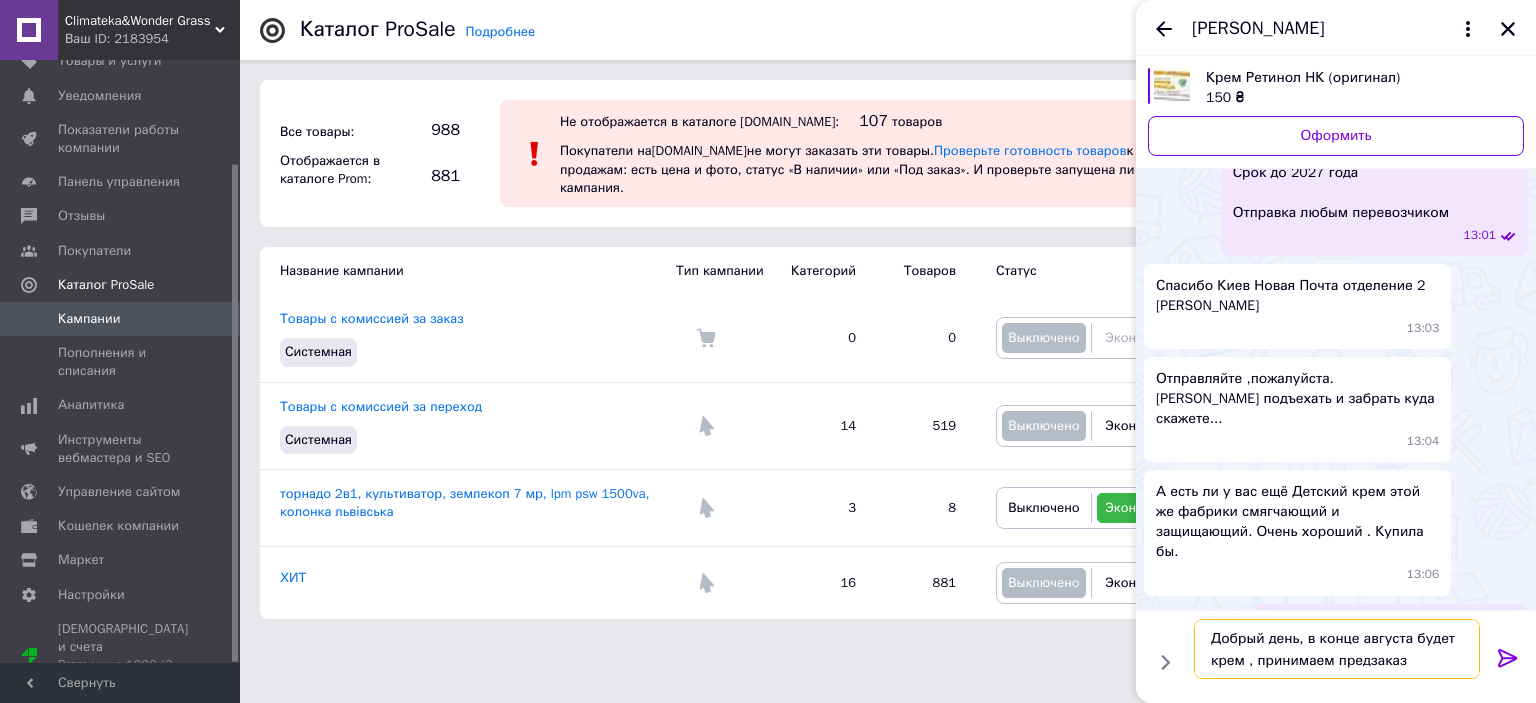 type on "Добрый день, в конце августа будет крем , принимаем предзаказы" 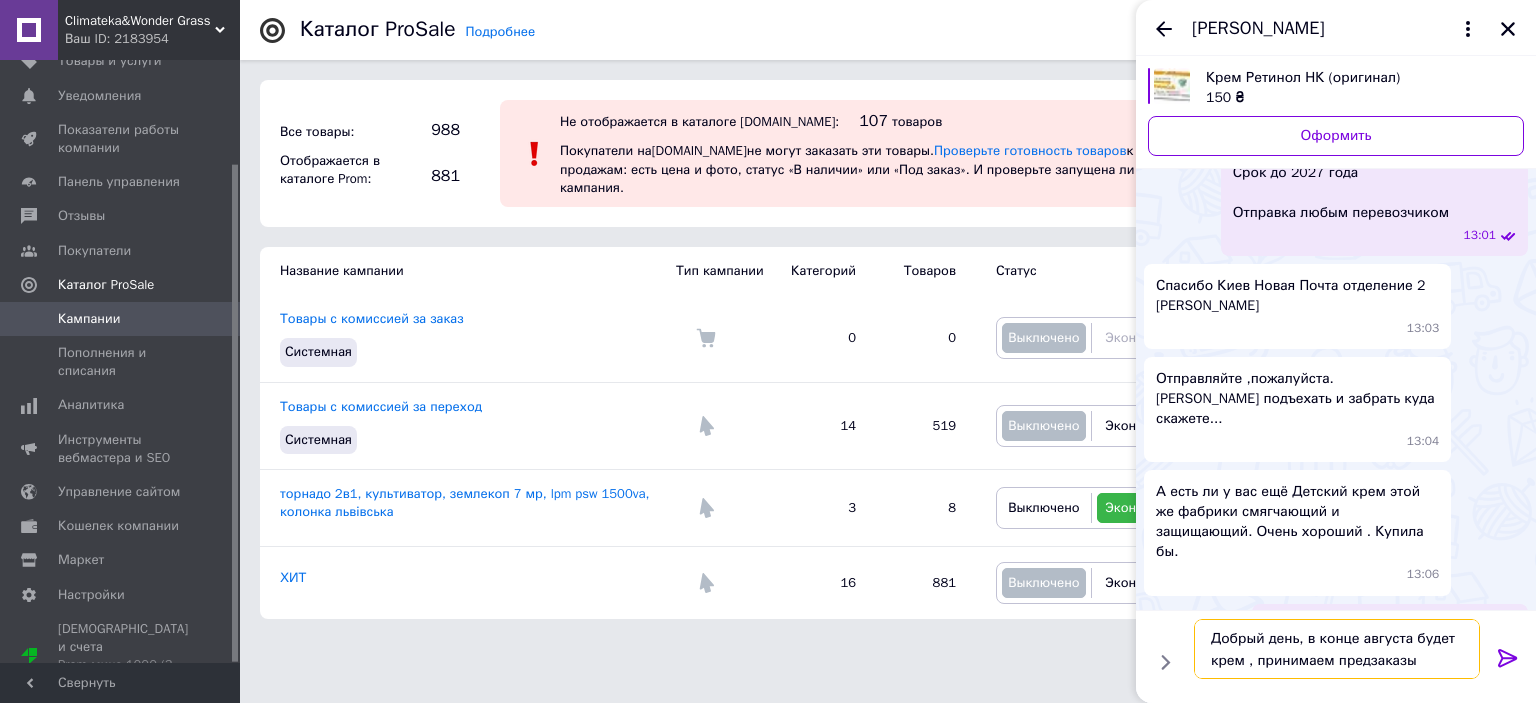 type 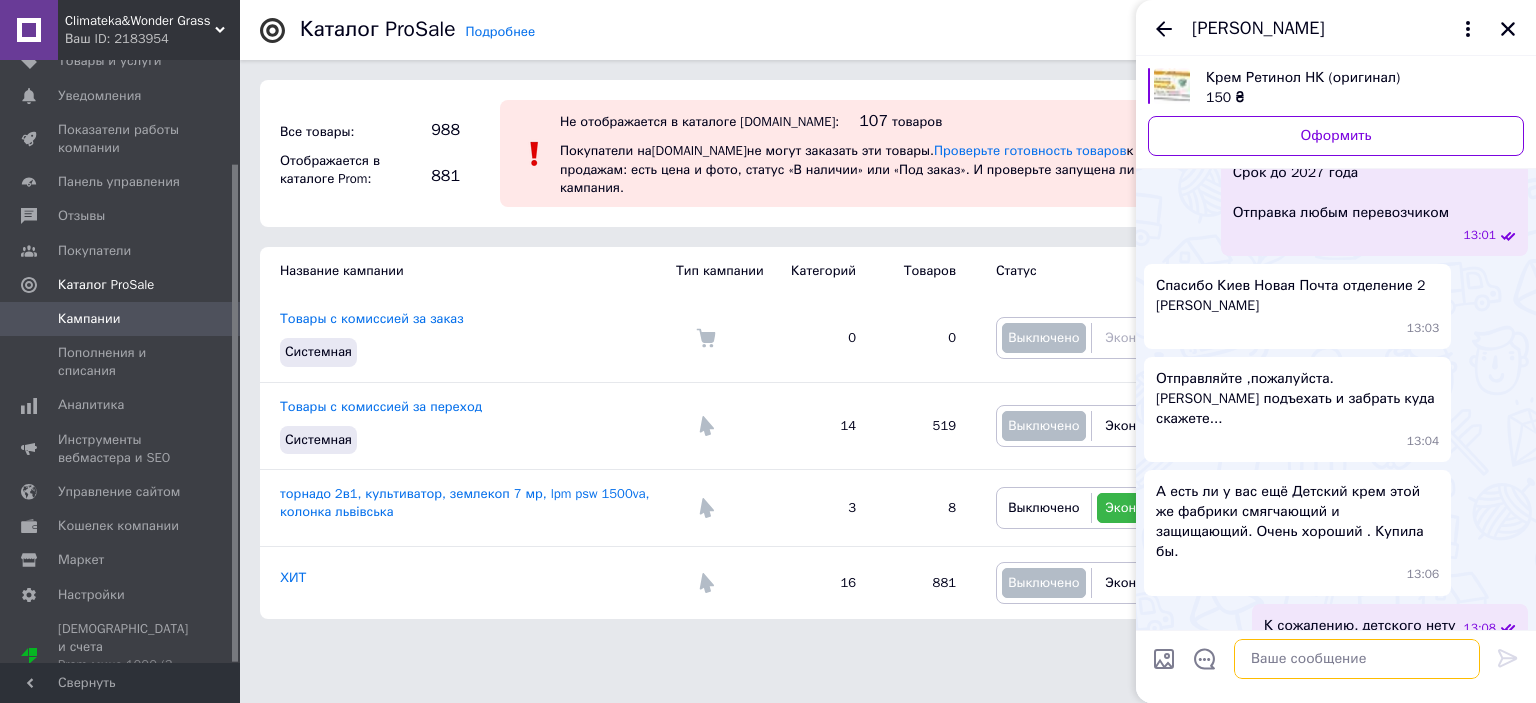 scroll, scrollTop: 729, scrollLeft: 0, axis: vertical 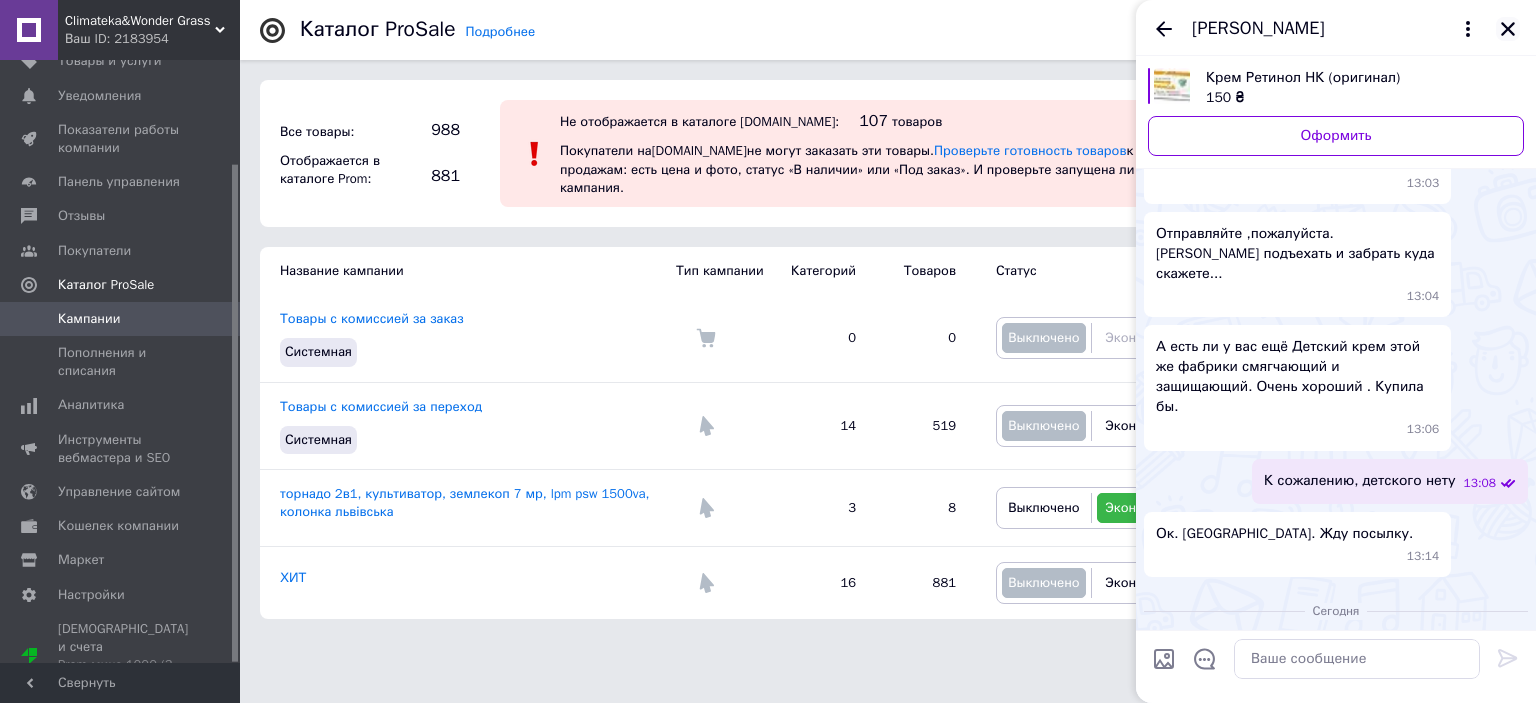 click 